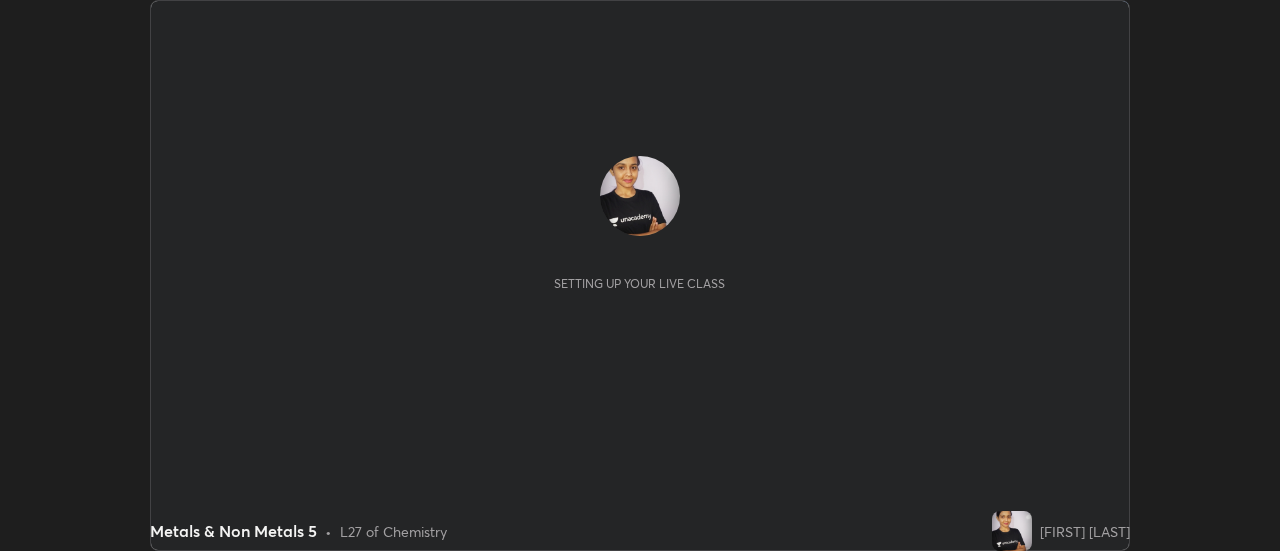 scroll, scrollTop: 0, scrollLeft: 0, axis: both 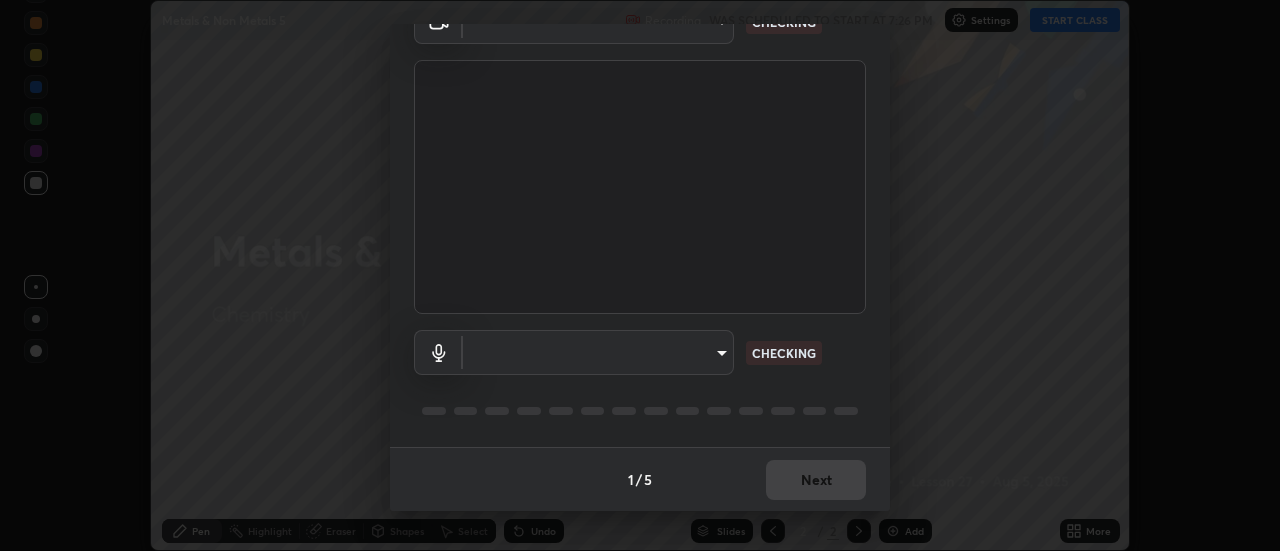 type on "4a99d6bca69bbdd202d3e351d44e5ccc04c012061a427bef120972fbb6fcb4fc" 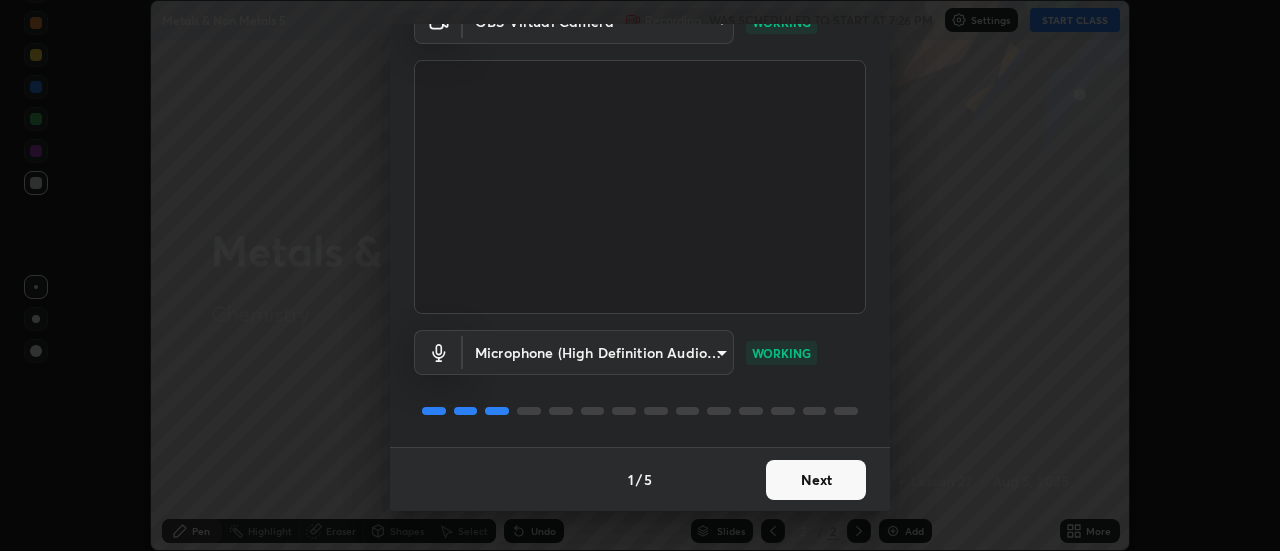 click on "Next" at bounding box center (816, 480) 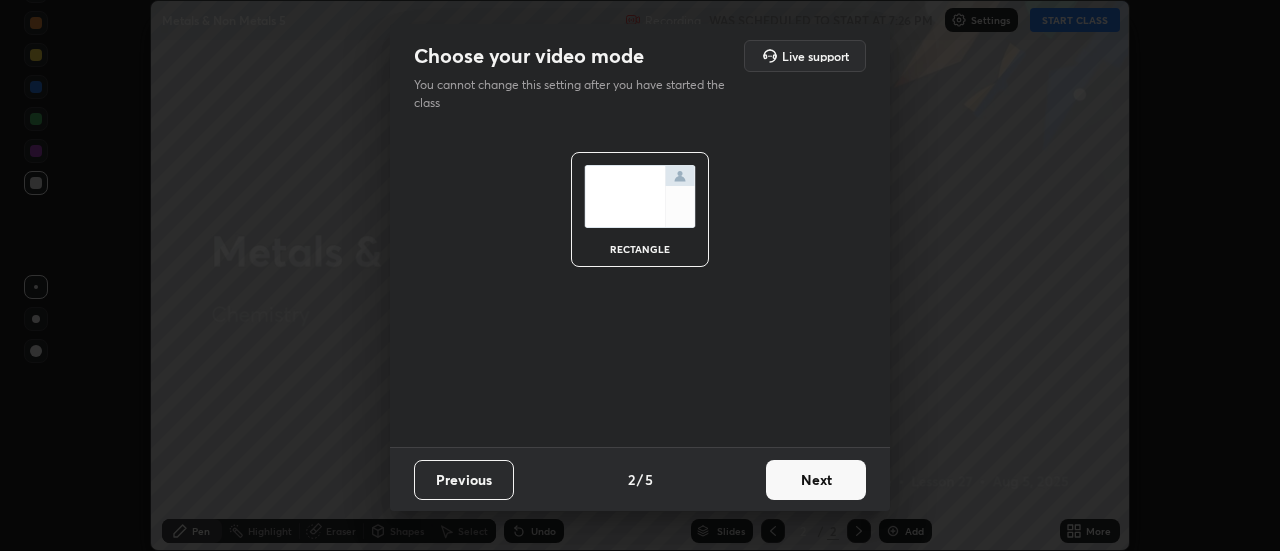 scroll, scrollTop: 0, scrollLeft: 0, axis: both 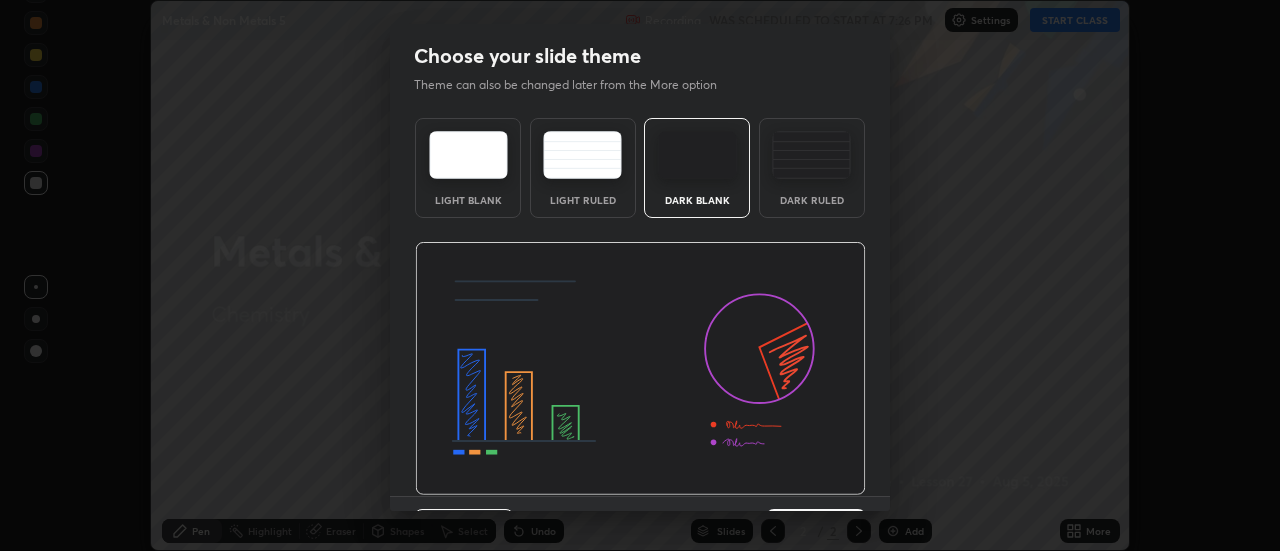 click at bounding box center (640, 369) 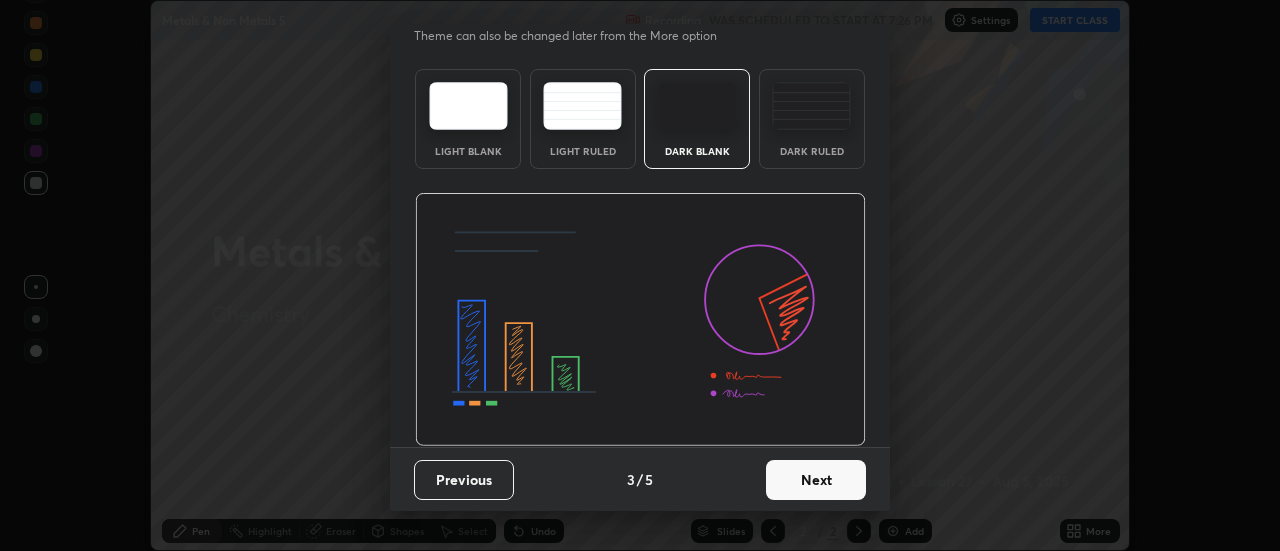 click on "Next" at bounding box center [816, 480] 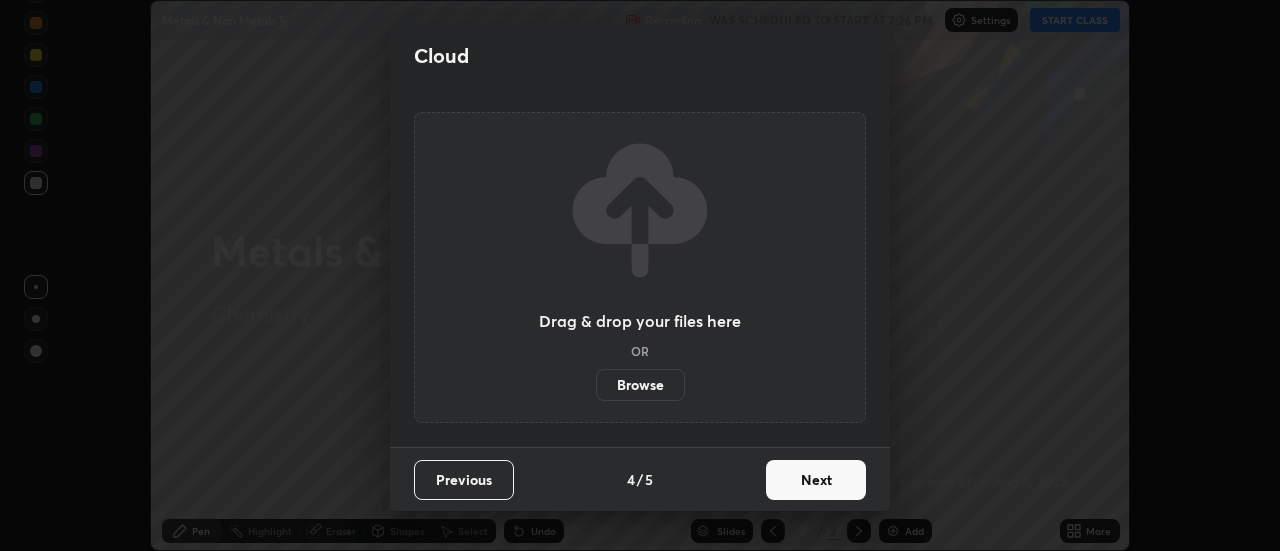 click on "Next" at bounding box center [816, 480] 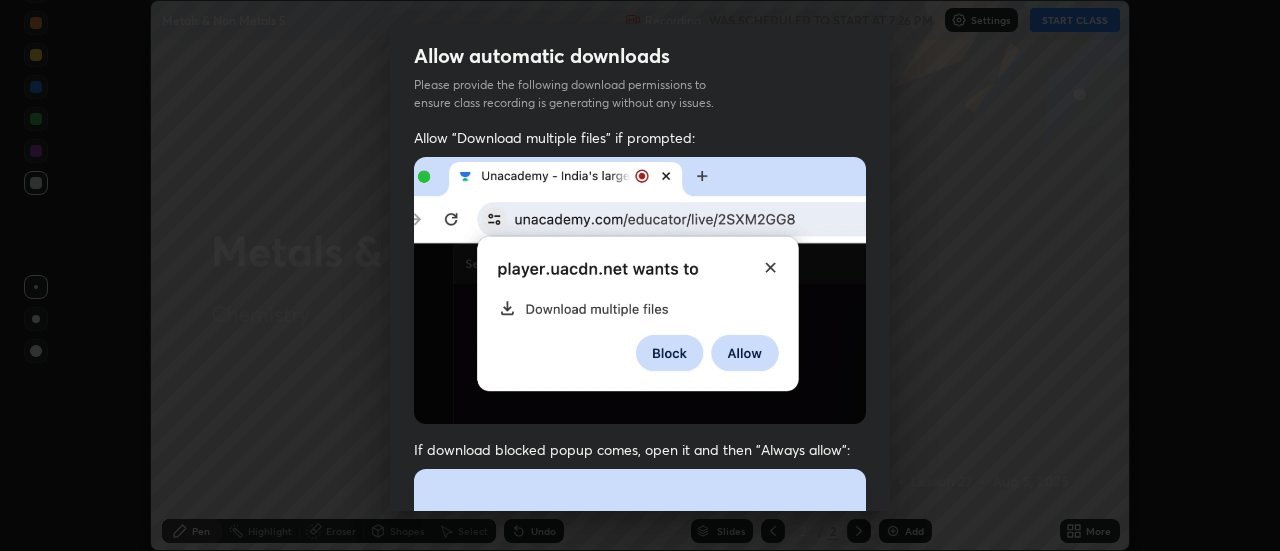 scroll, scrollTop: 96, scrollLeft: 0, axis: vertical 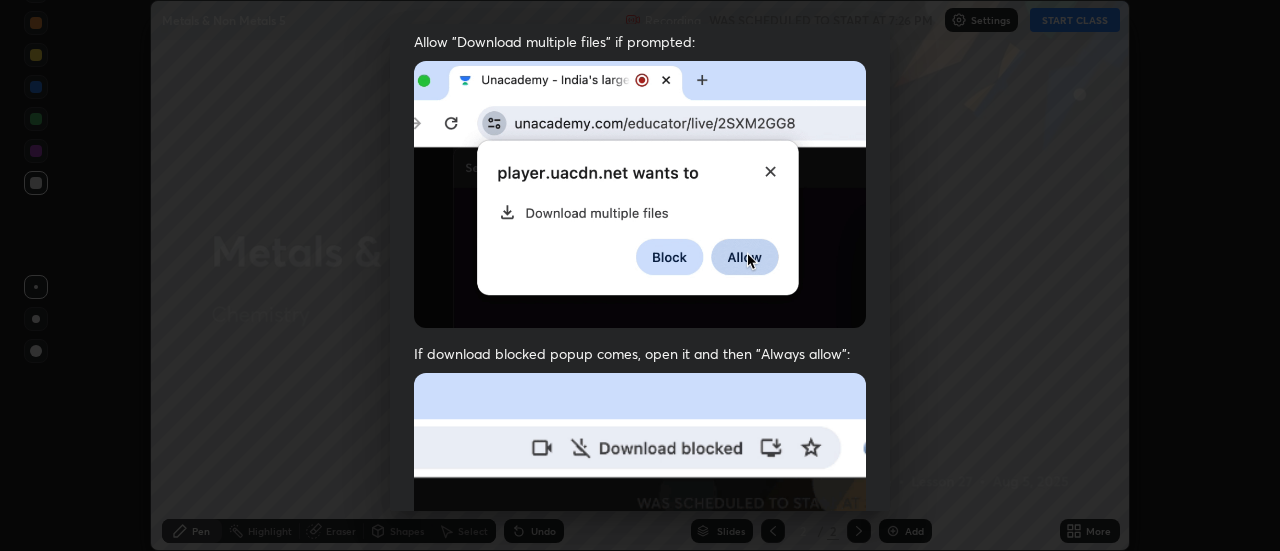 click on "If download blocked popup comes, open it and then "Always allow":" at bounding box center (640, 577) 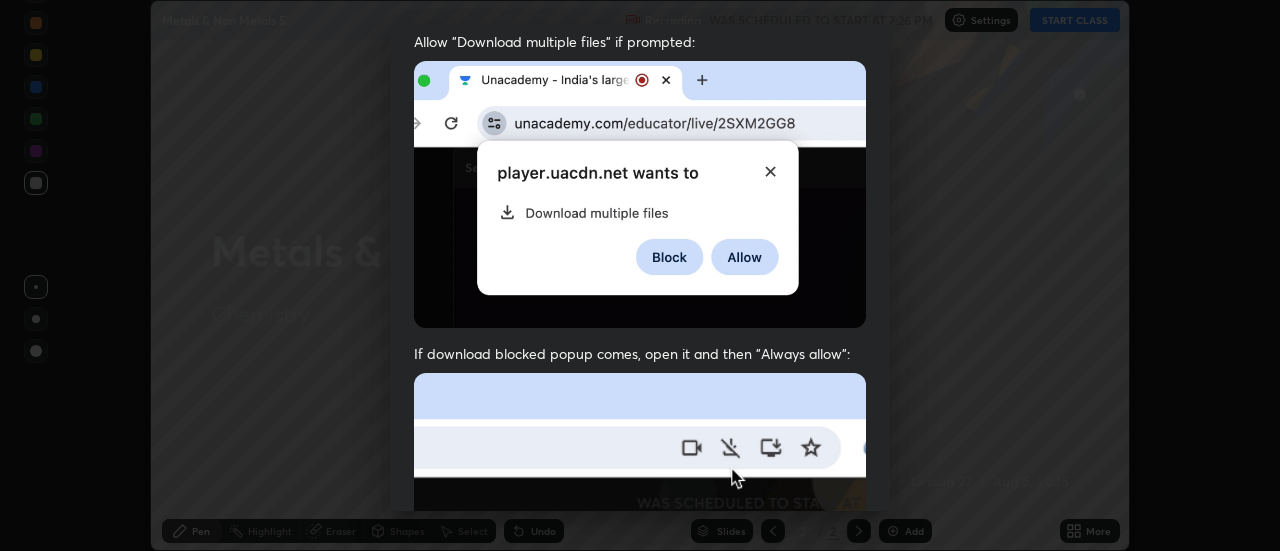 click on "If download blocked popup comes, open it and then "Always allow":" at bounding box center (640, 577) 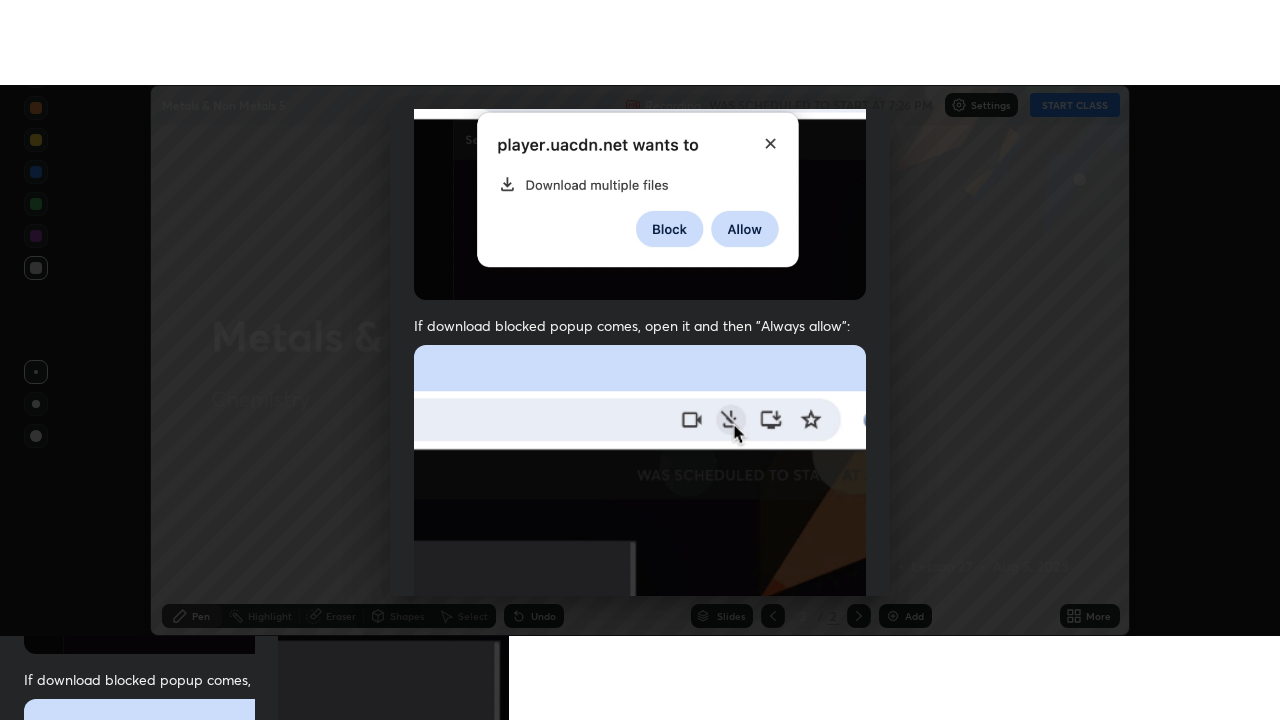 scroll, scrollTop: 513, scrollLeft: 0, axis: vertical 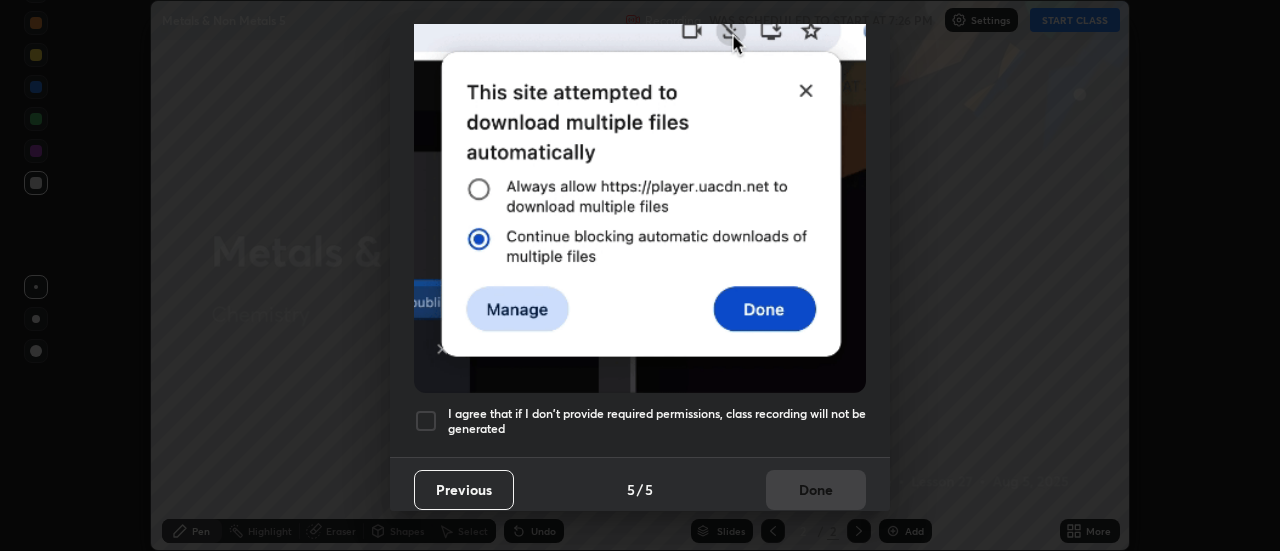 click at bounding box center [426, 421] 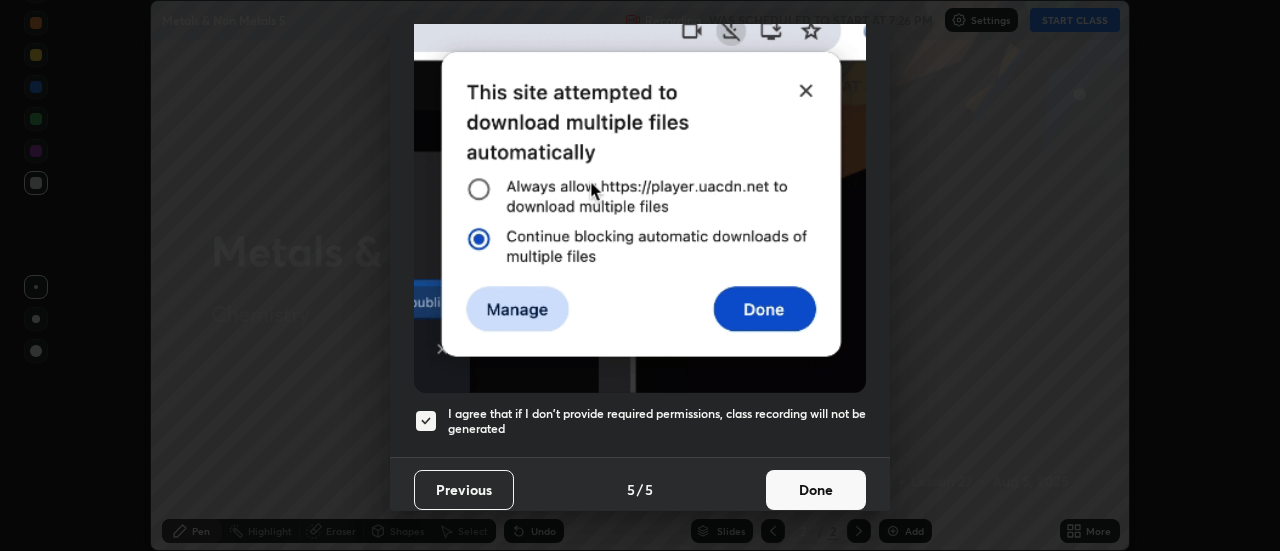 click on "Done" at bounding box center (816, 490) 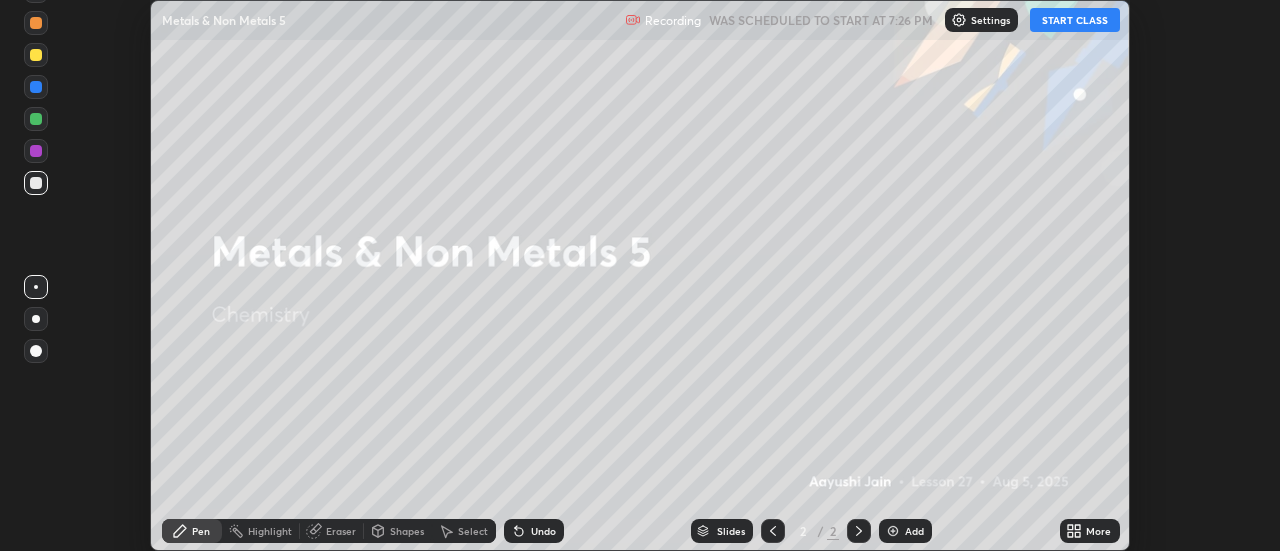 click on "START CLASS" at bounding box center [1075, 20] 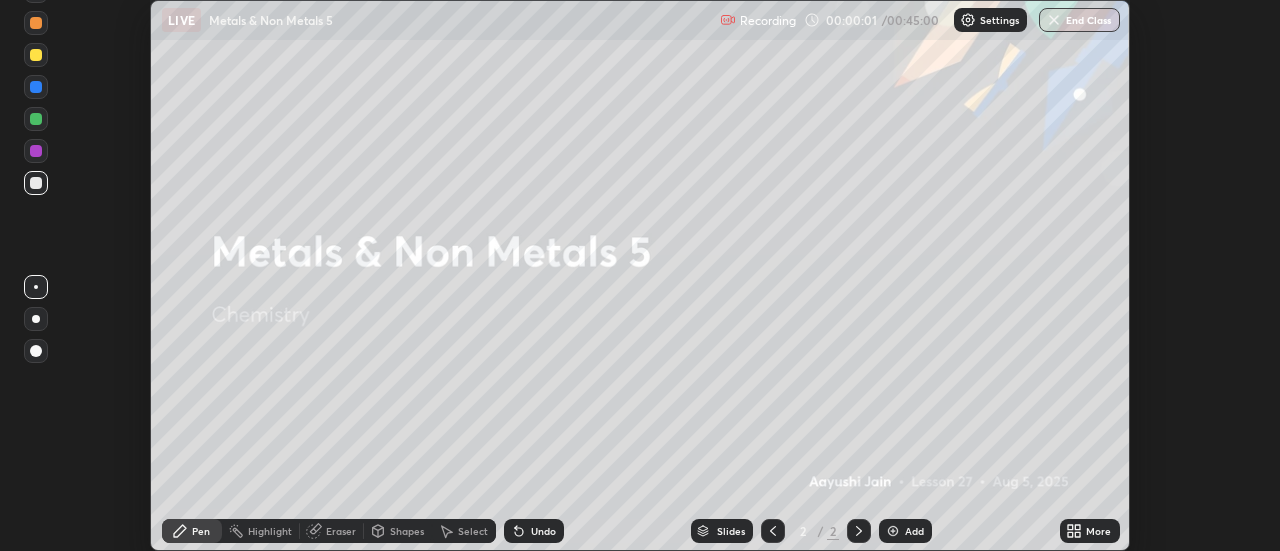 click 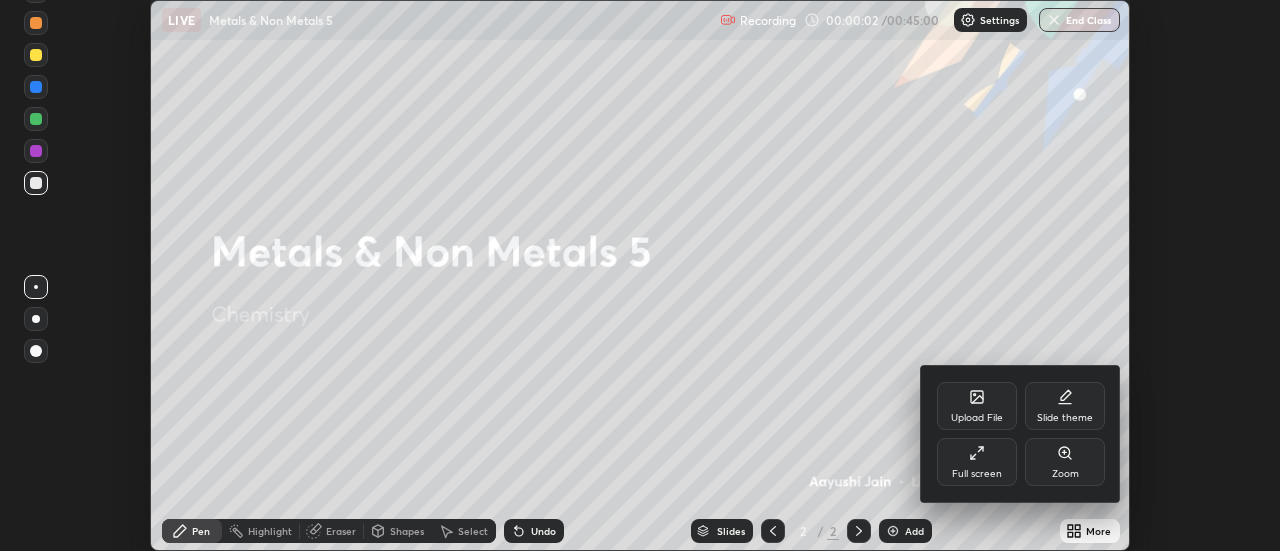 click on "Full screen" at bounding box center (977, 462) 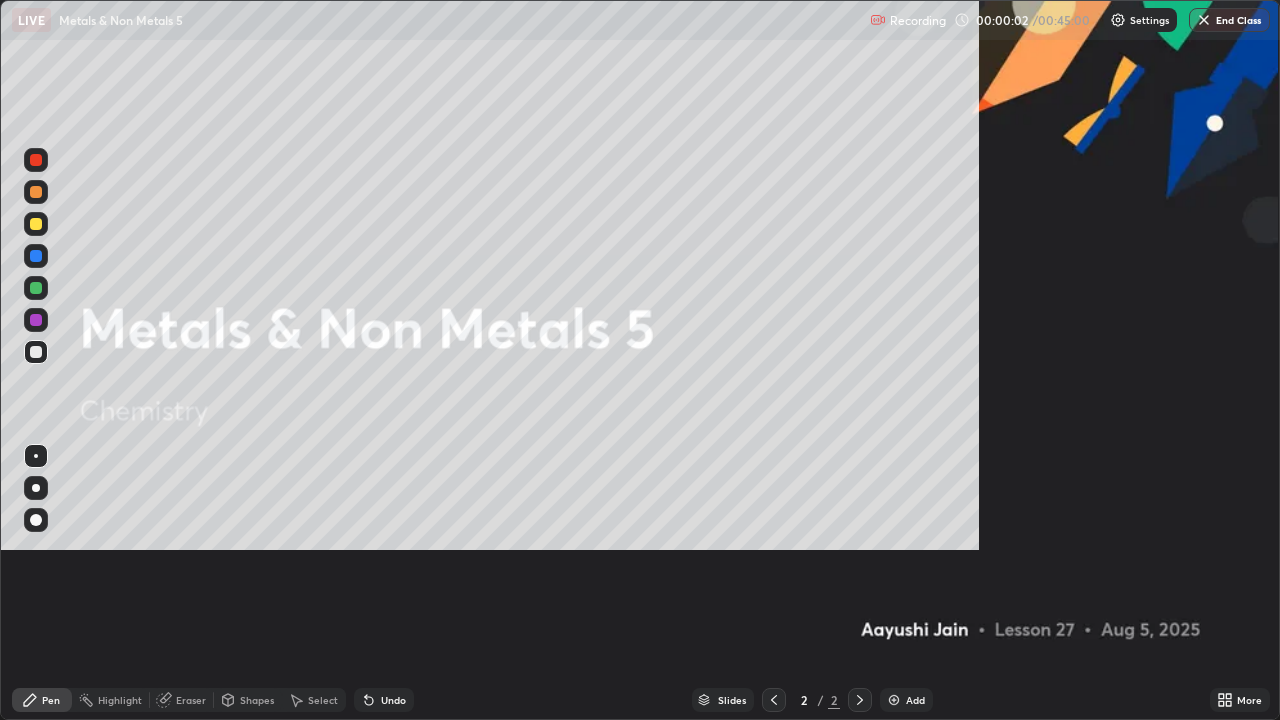 scroll, scrollTop: 99280, scrollLeft: 98720, axis: both 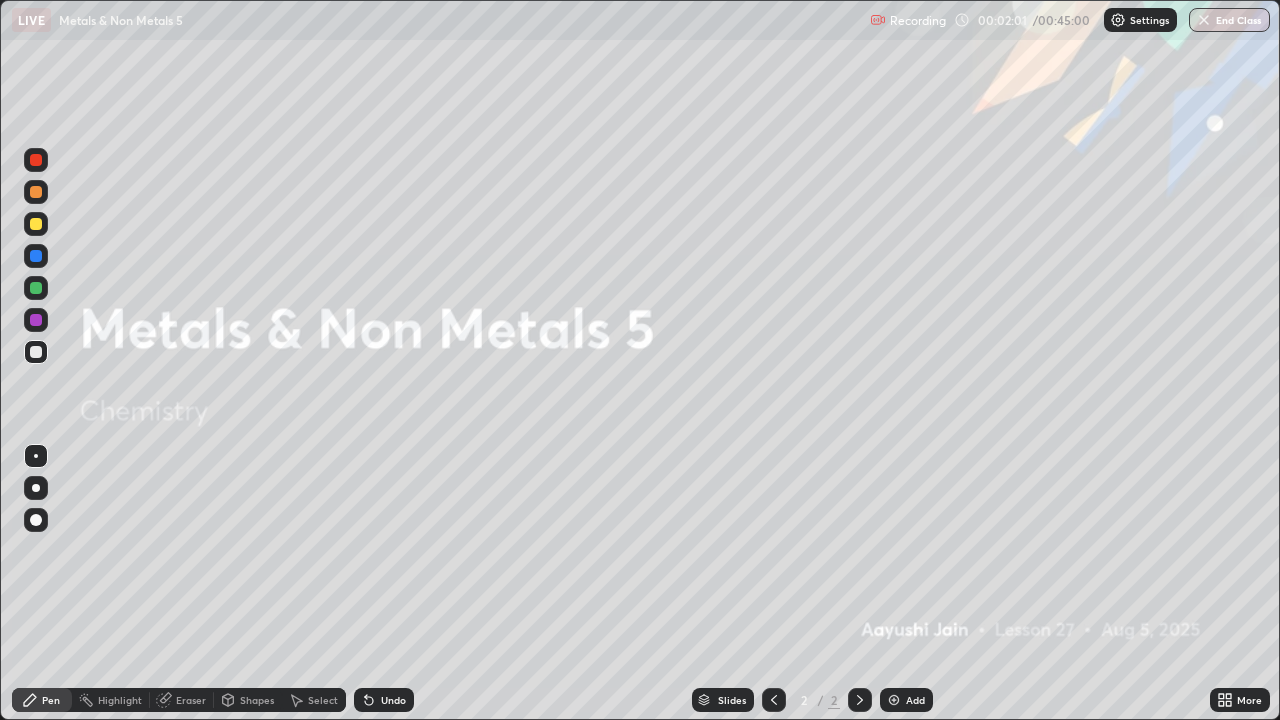 click on "Add" at bounding box center (915, 700) 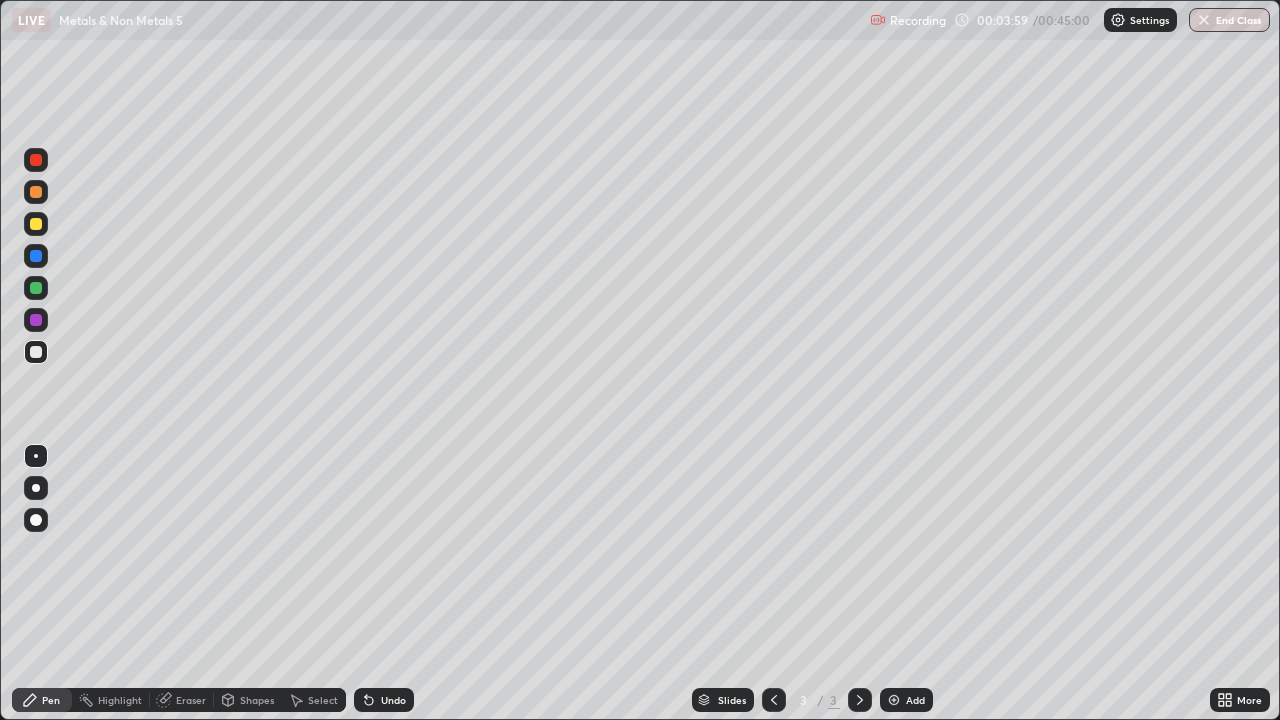 click at bounding box center [36, 224] 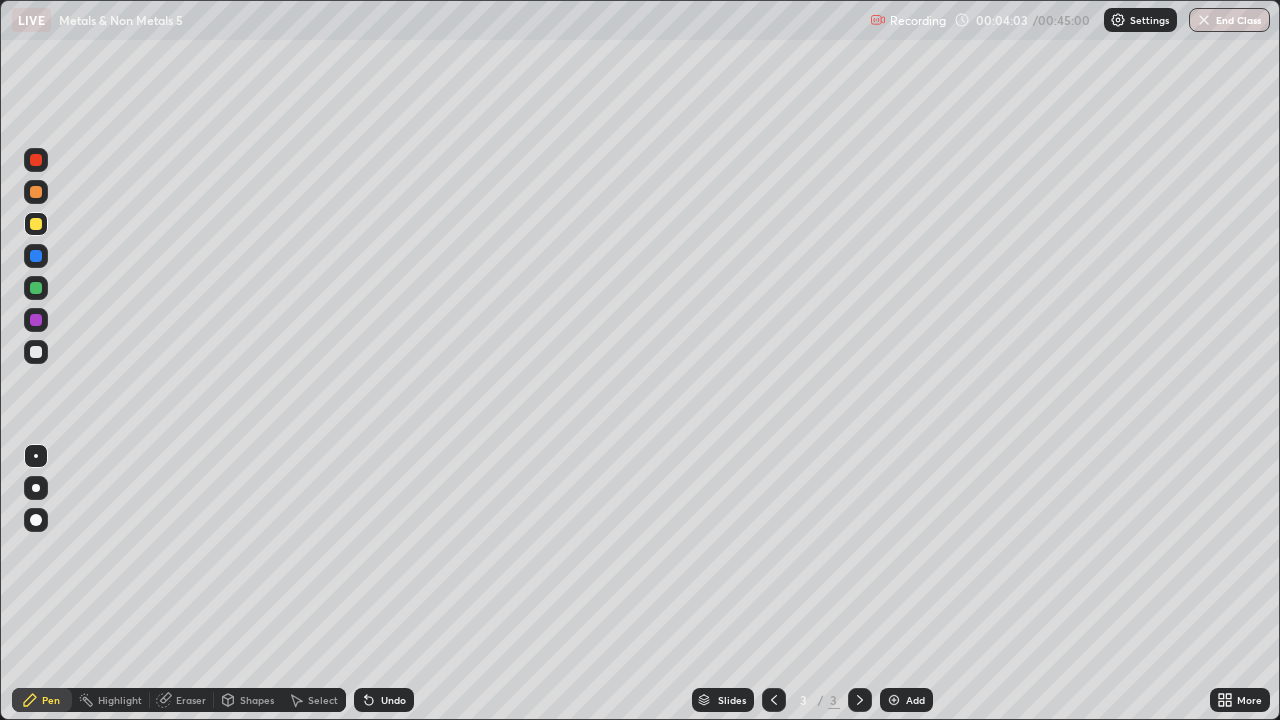 click at bounding box center (36, 488) 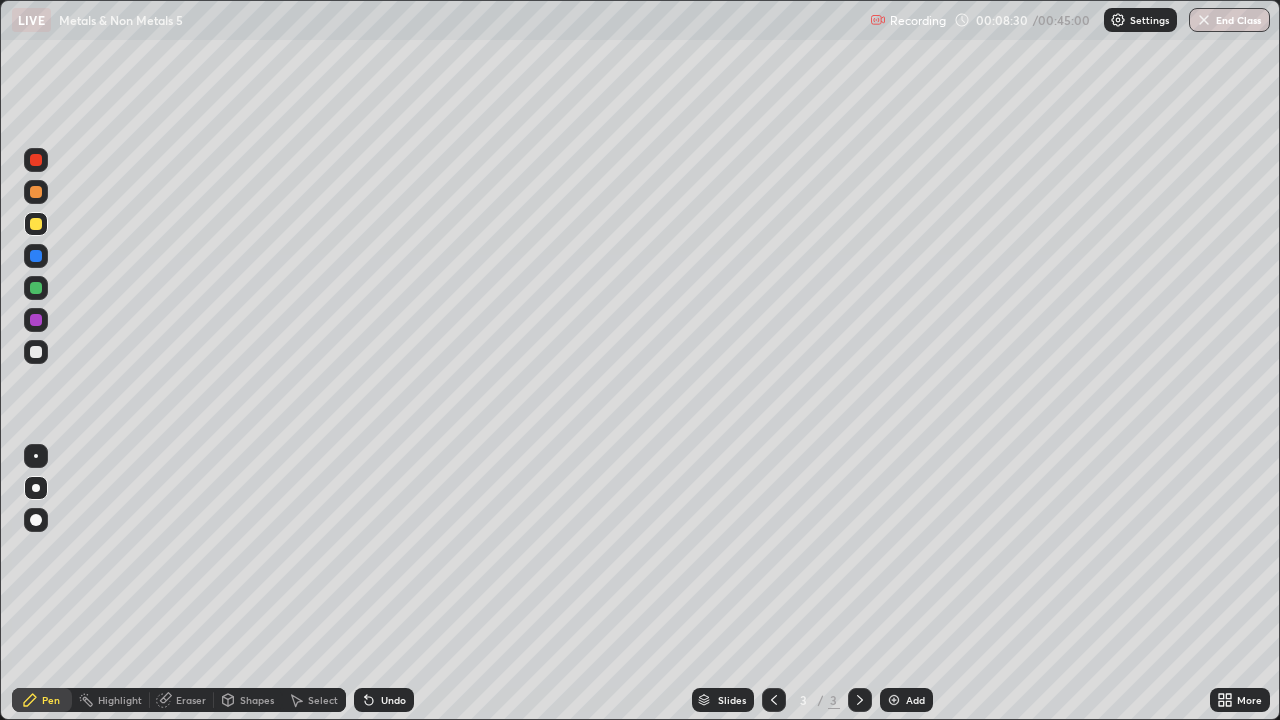 click on "Eraser" at bounding box center (191, 700) 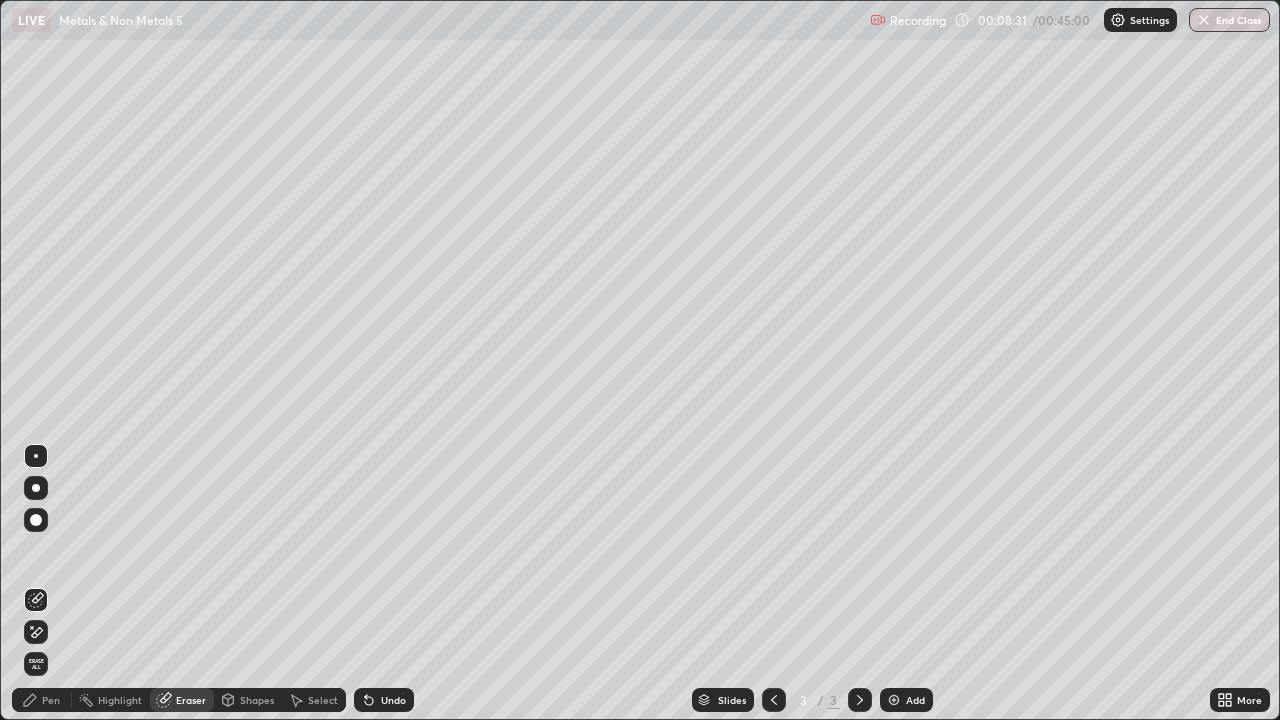 click on "Select" at bounding box center [314, 700] 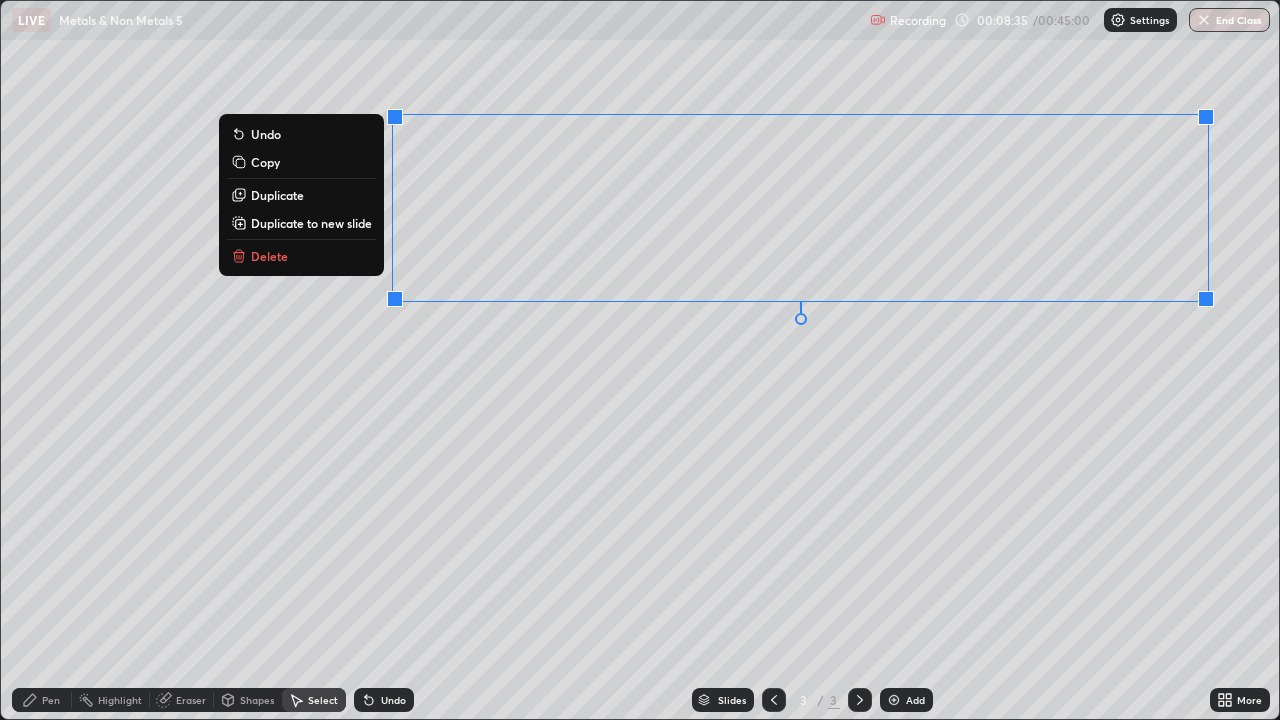 click on "Delete" at bounding box center [301, 256] 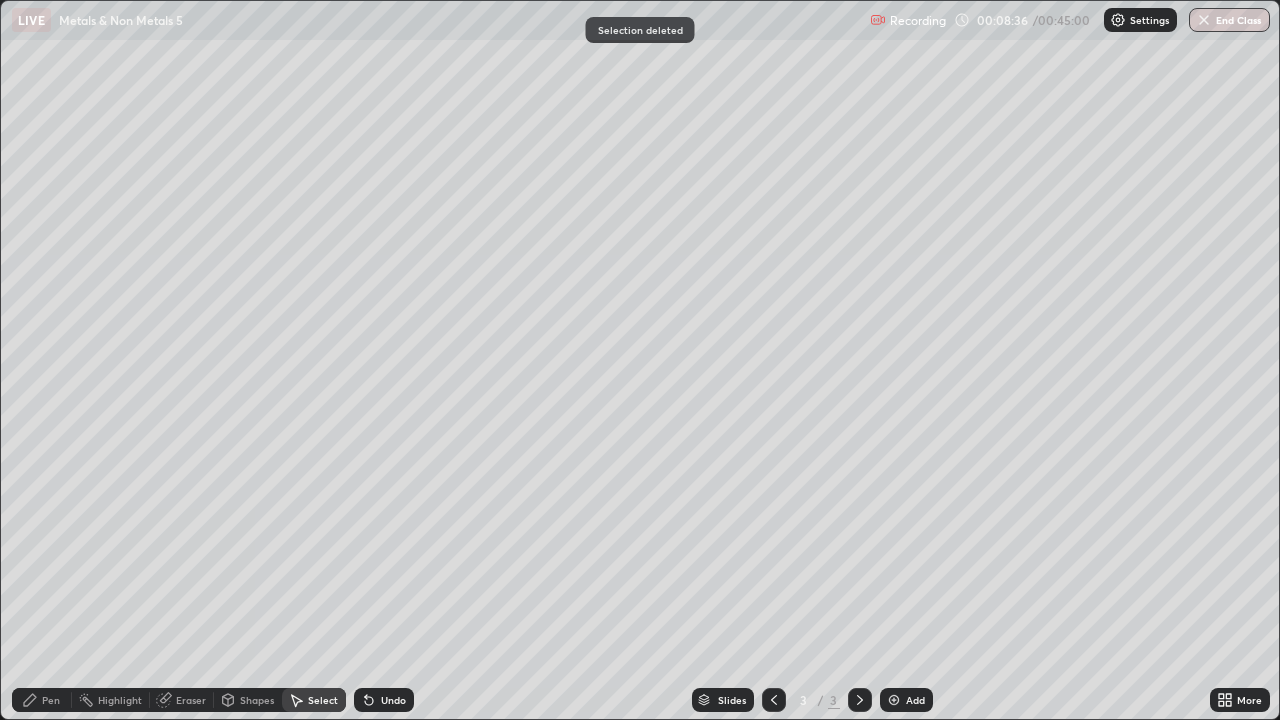 click on "Pen" at bounding box center (51, 700) 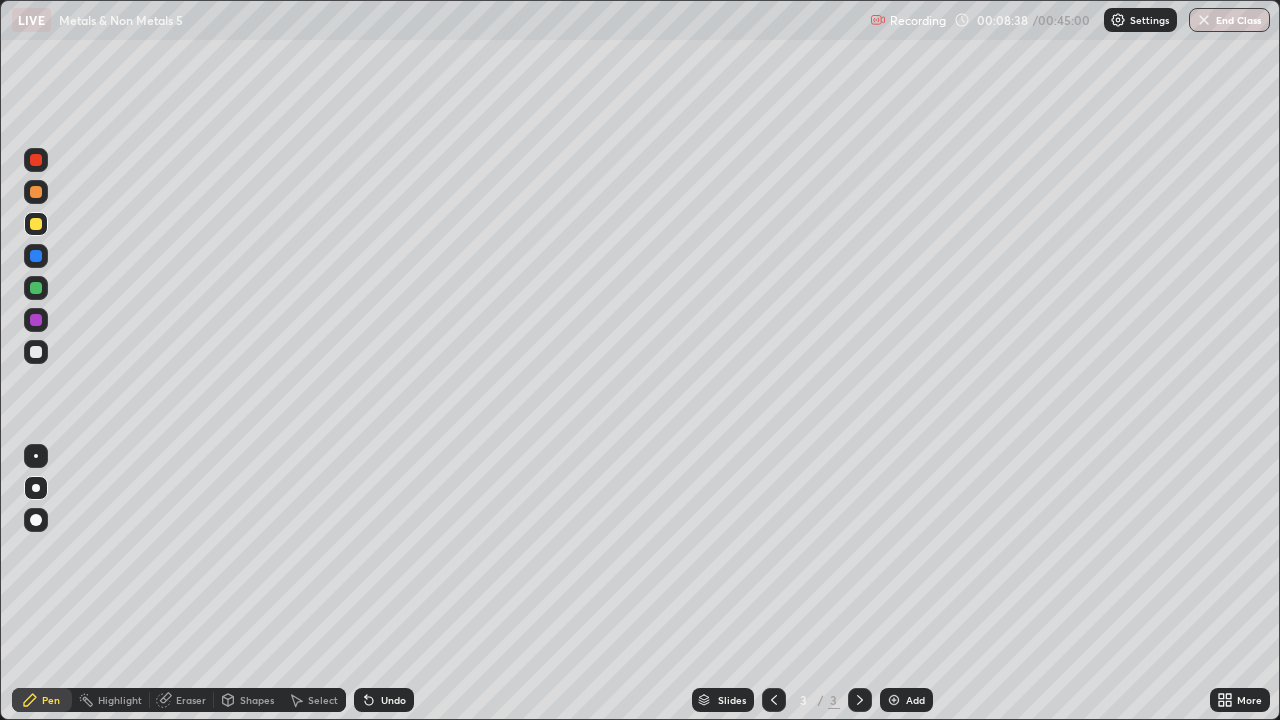 click at bounding box center (36, 352) 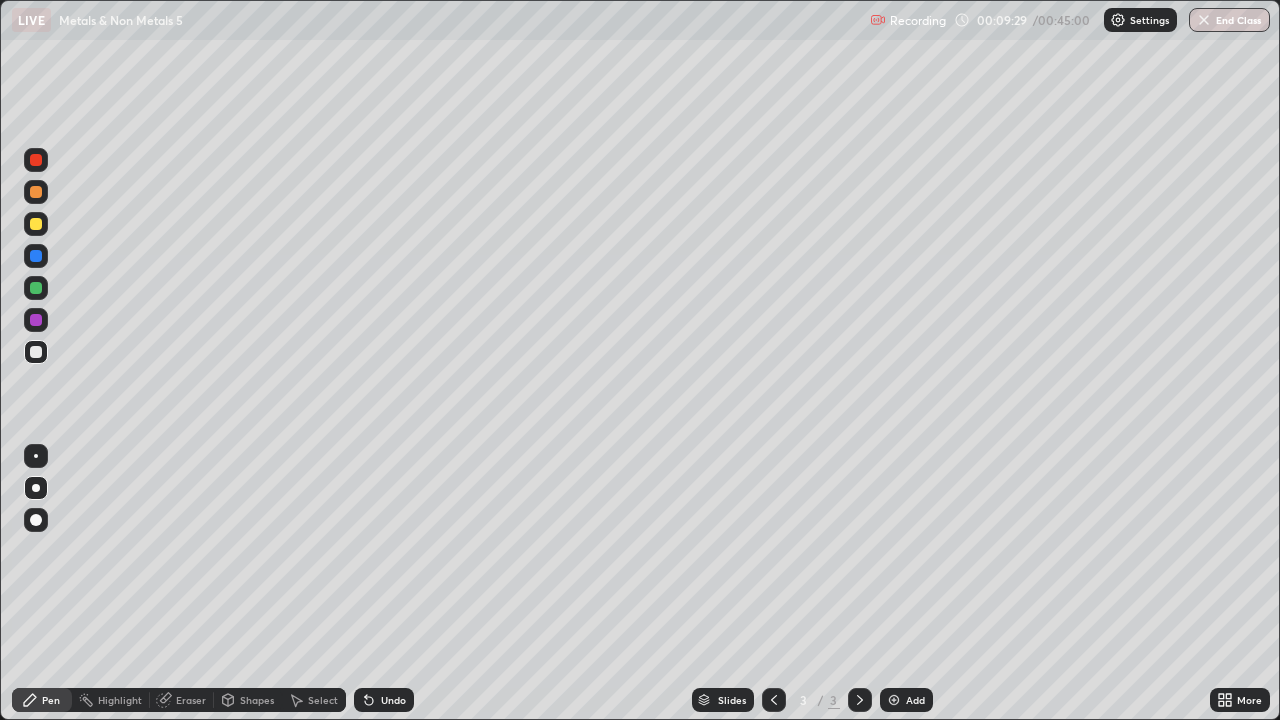 click on "Eraser" at bounding box center (182, 700) 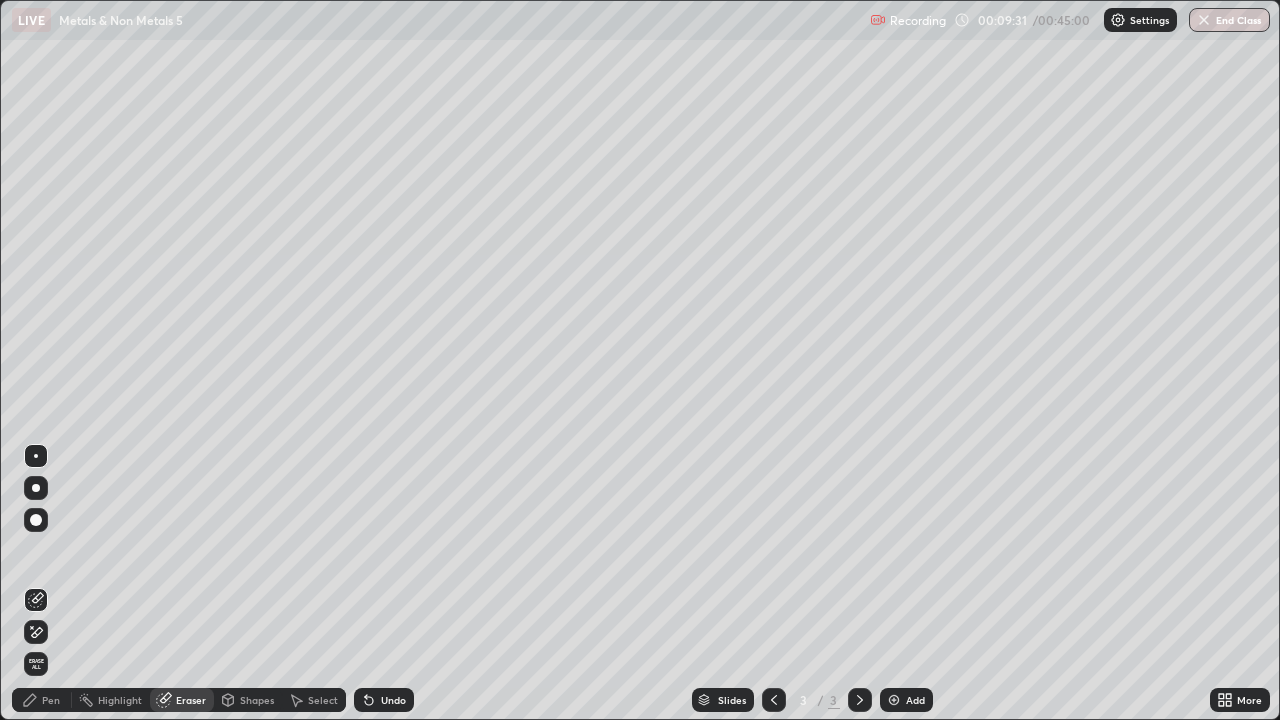 click on "Pen" at bounding box center (51, 700) 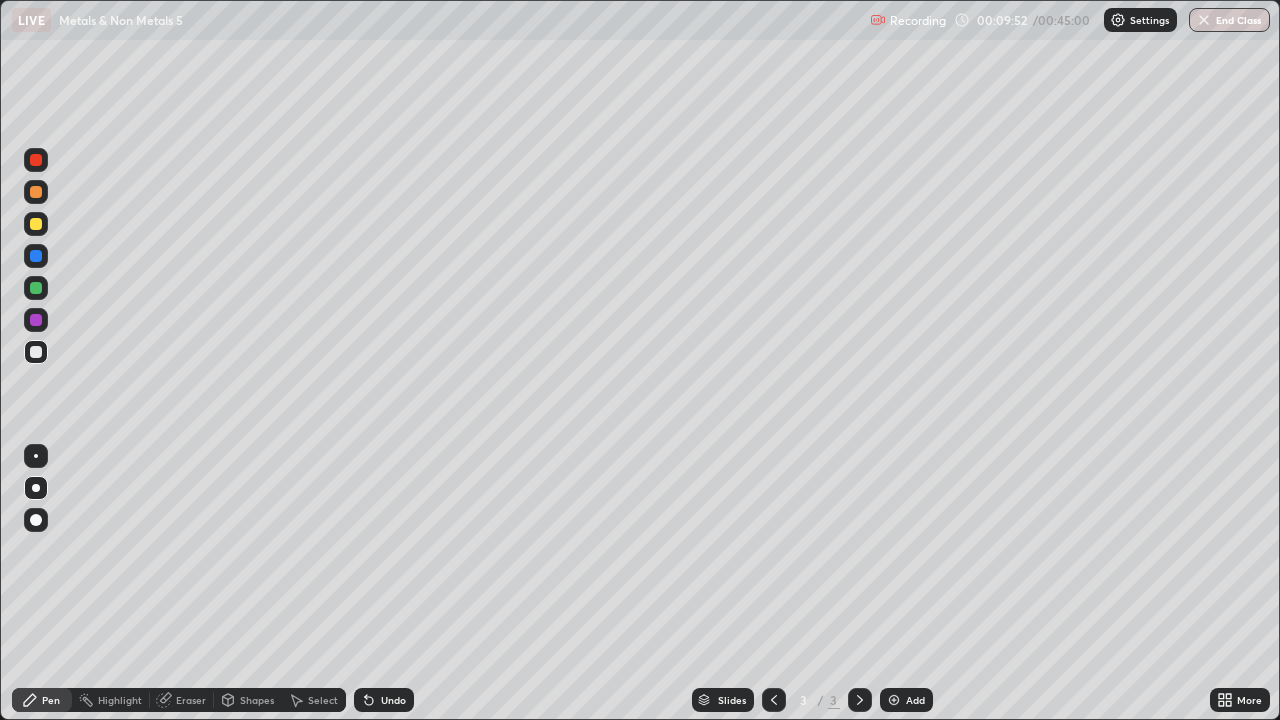 click at bounding box center (36, 224) 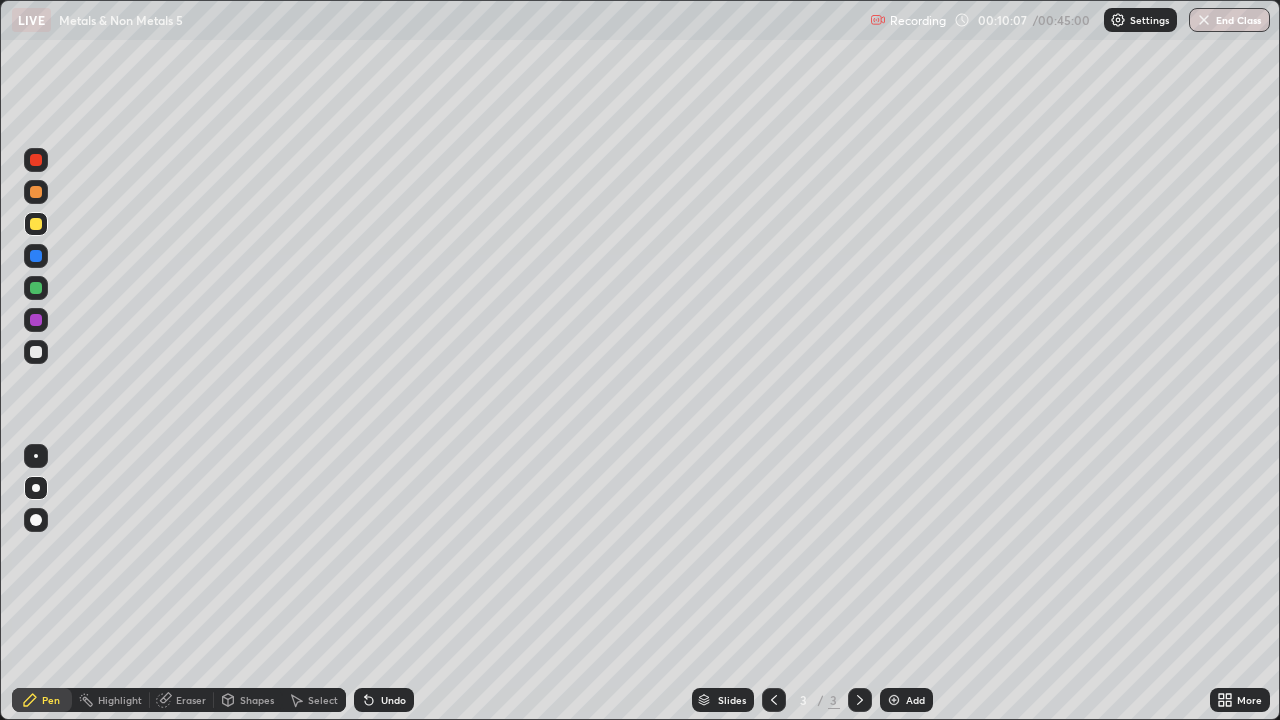 click on "Eraser" at bounding box center (191, 700) 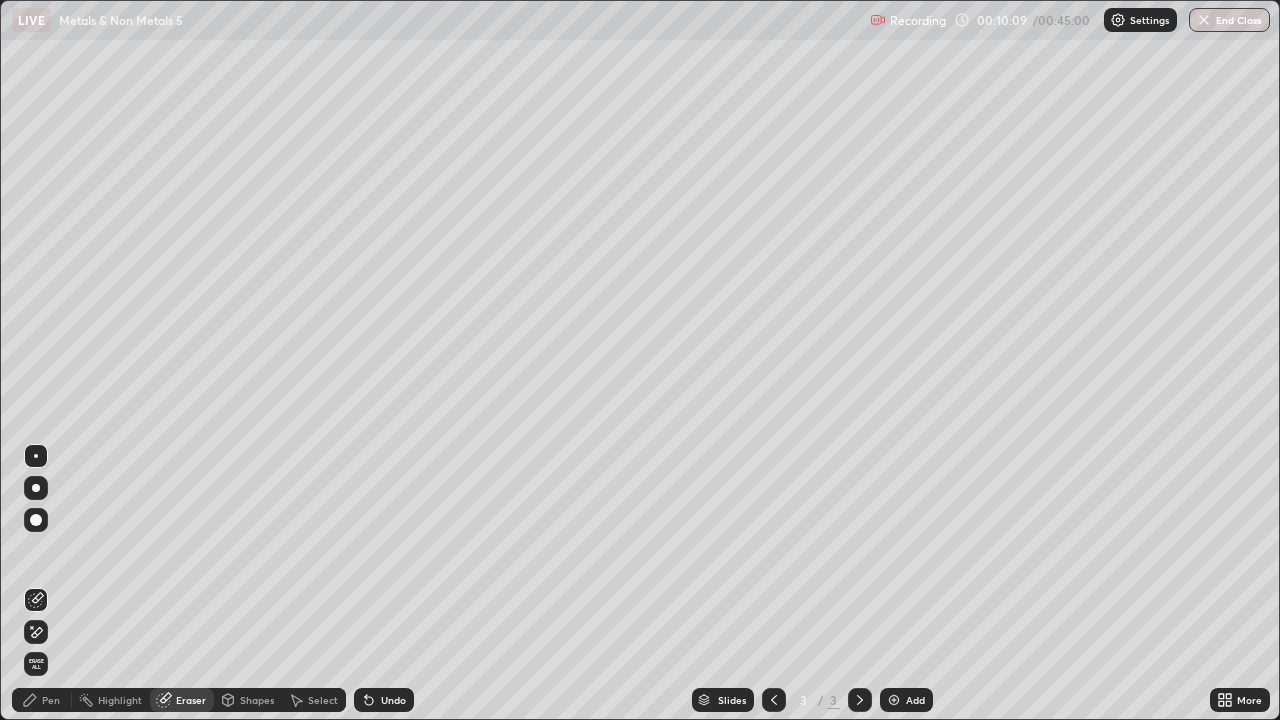 click on "Pen" at bounding box center [42, 700] 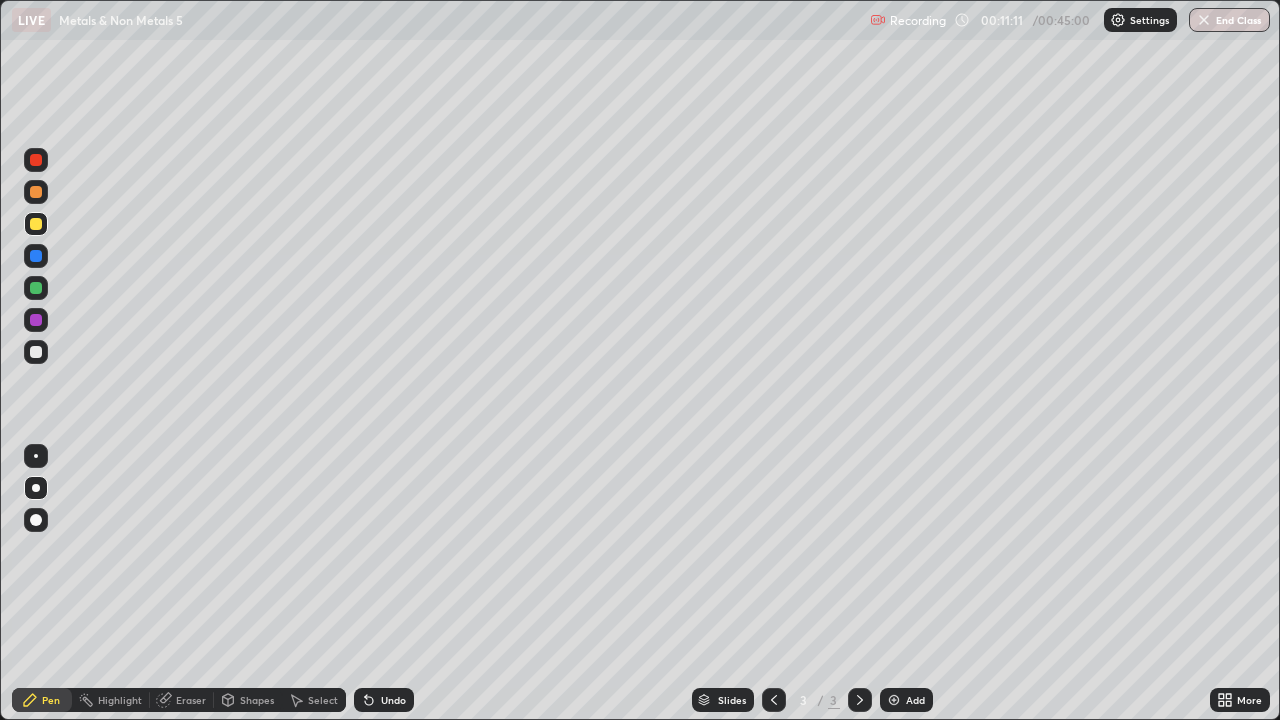click at bounding box center (36, 352) 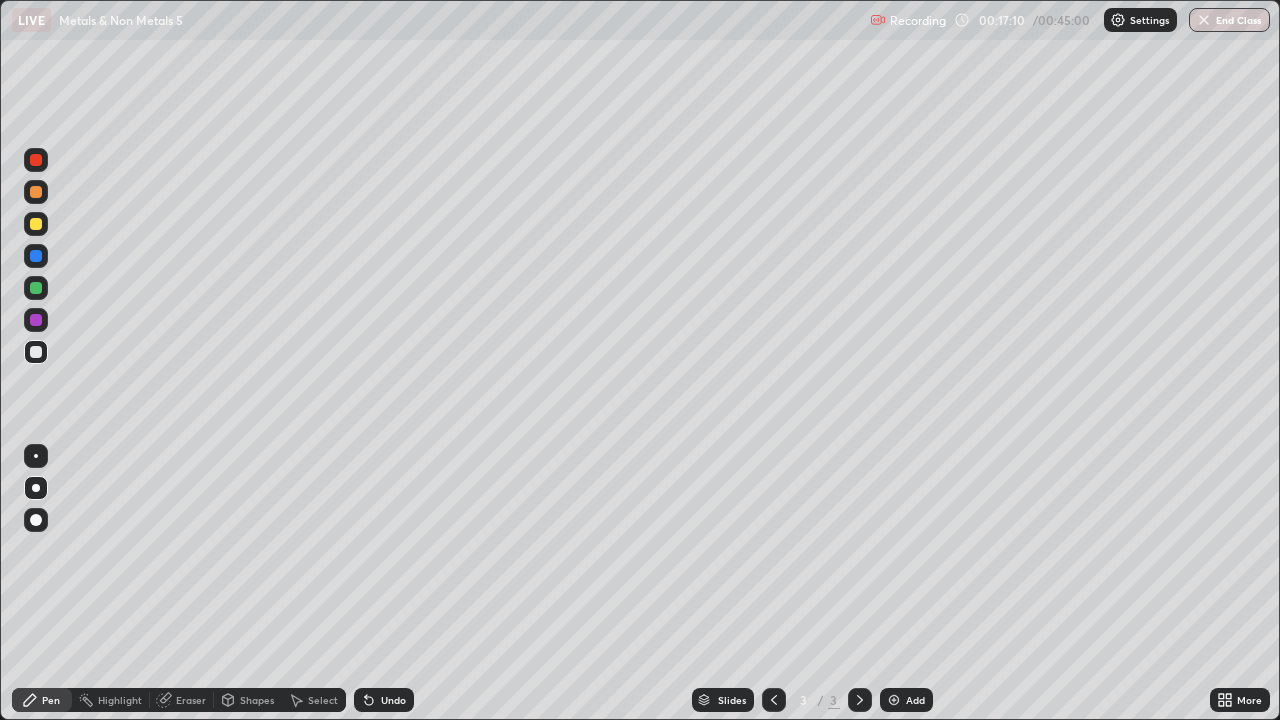 click at bounding box center (894, 700) 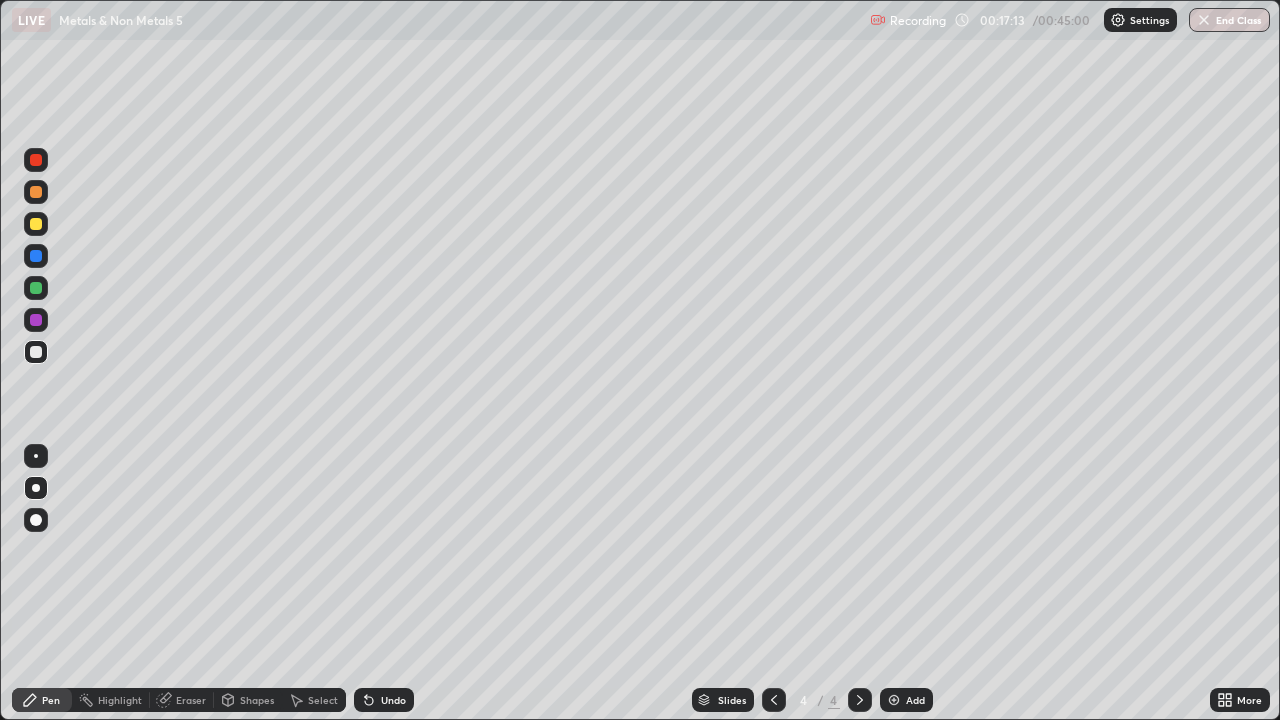 click at bounding box center (36, 224) 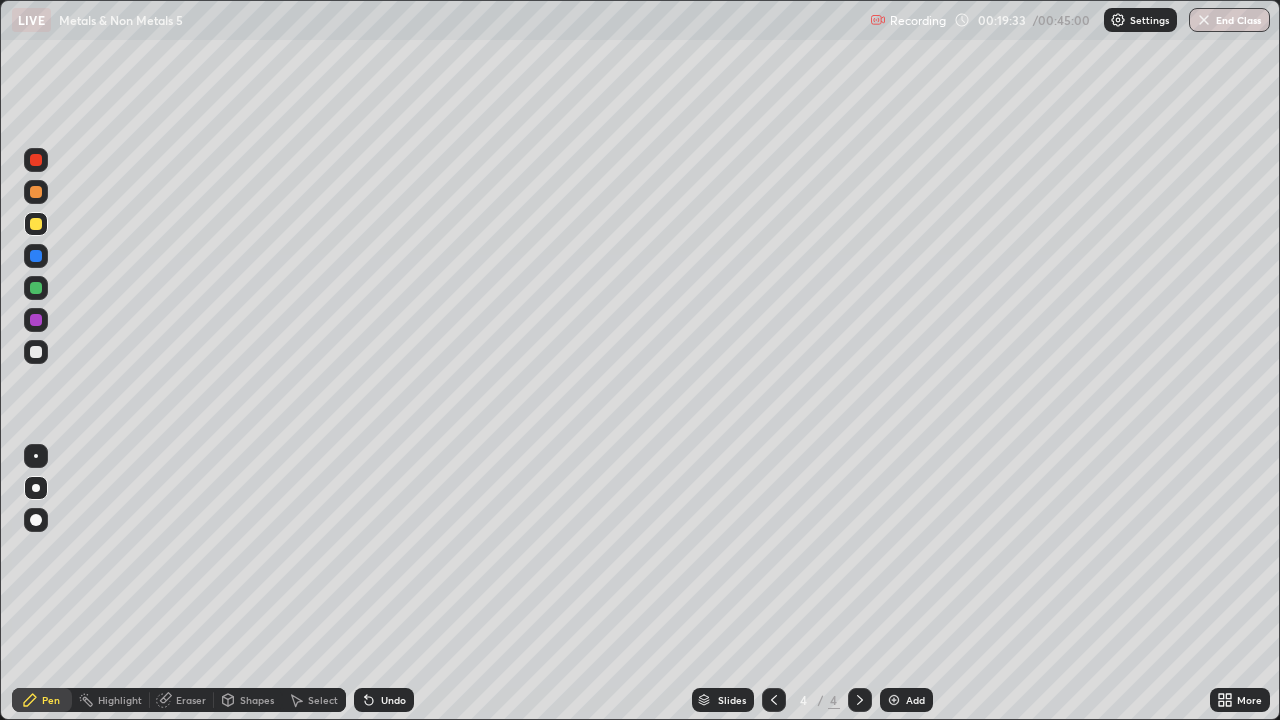 click on "Eraser" at bounding box center [191, 700] 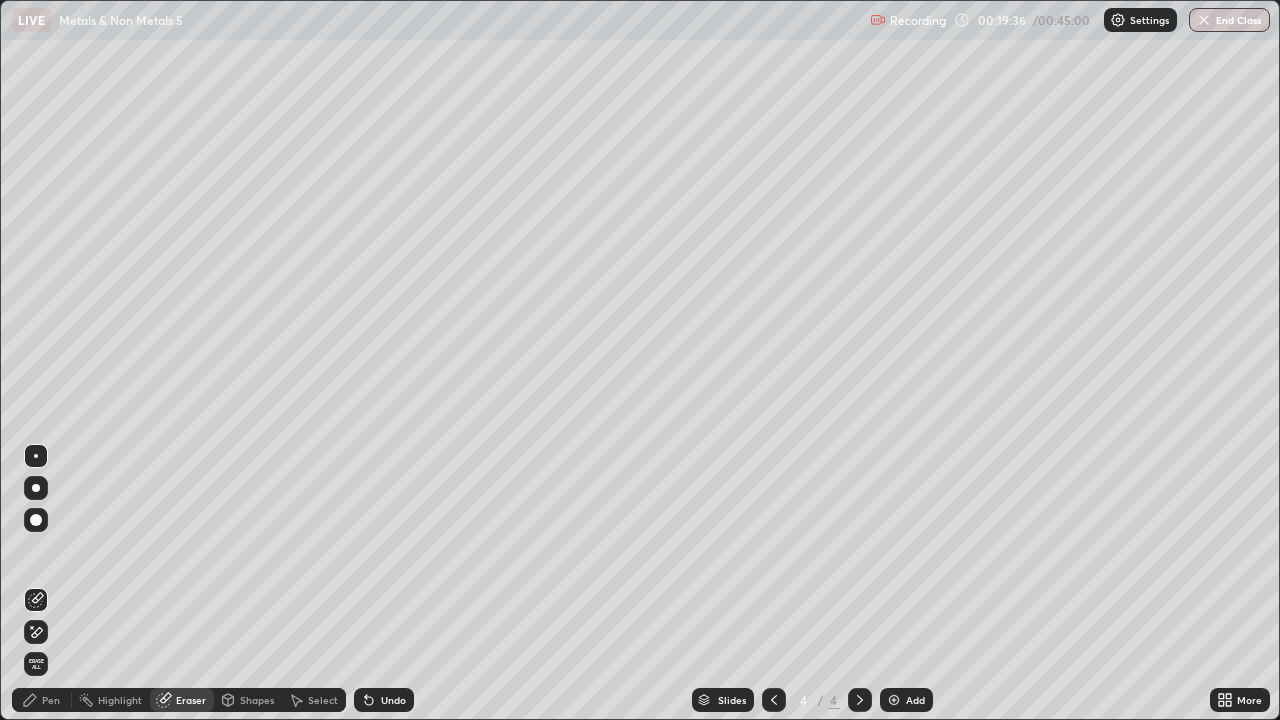 click on "Pen" at bounding box center (51, 700) 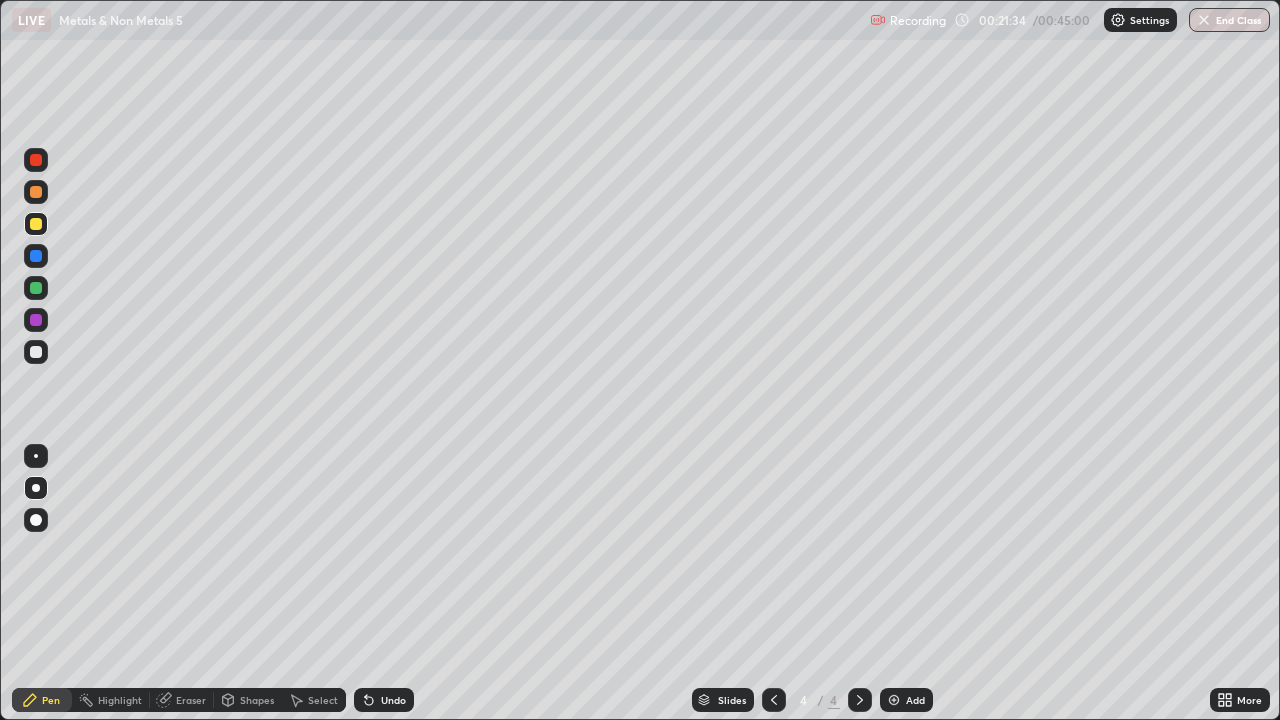 click 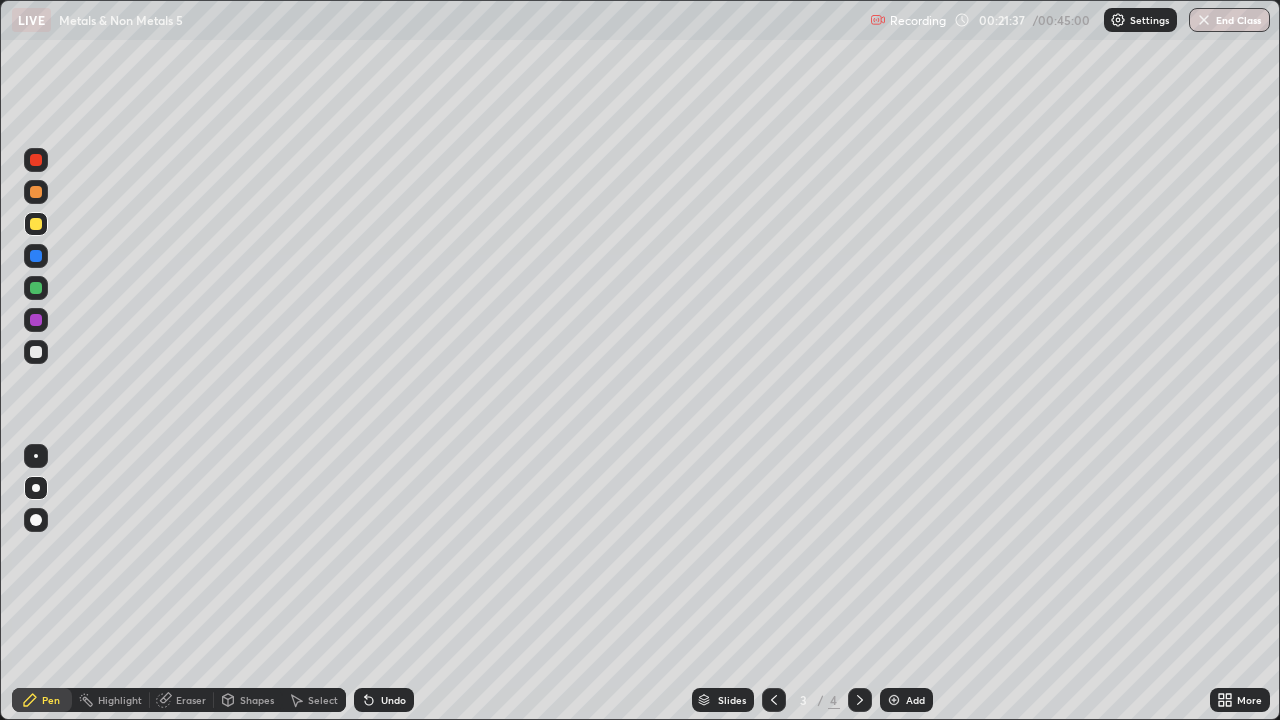 click at bounding box center [860, 700] 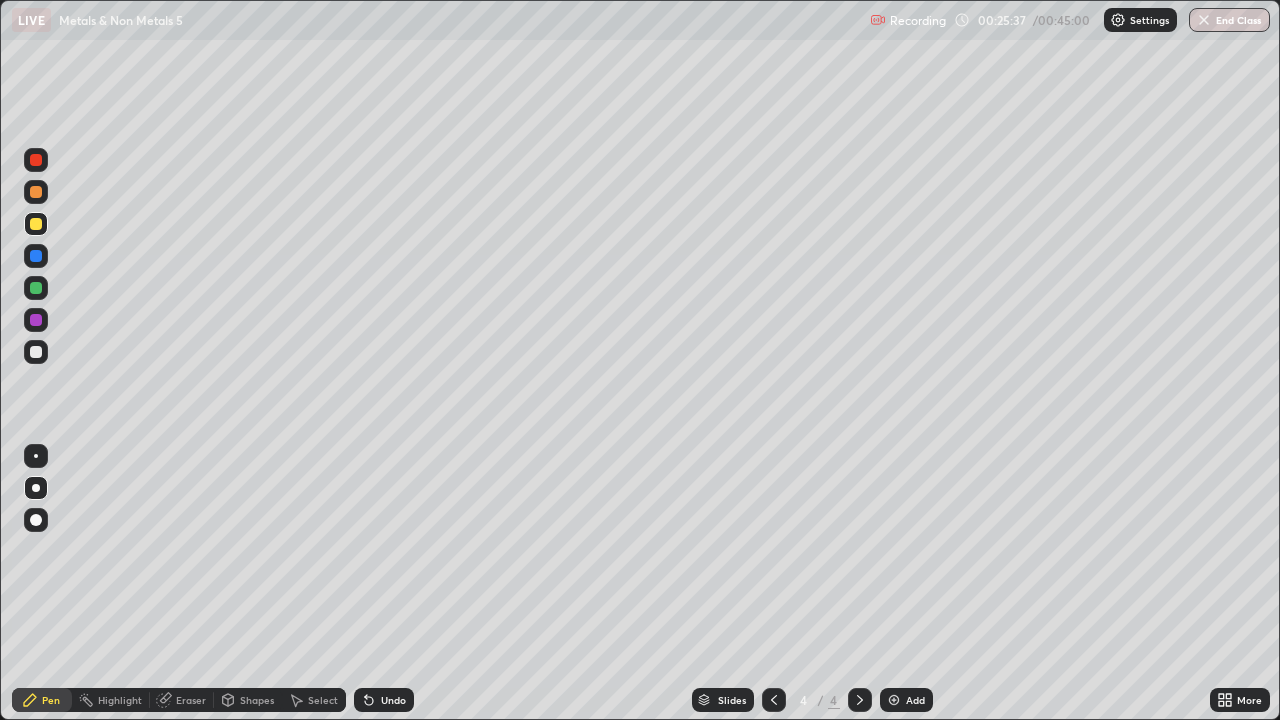 click at bounding box center [36, 352] 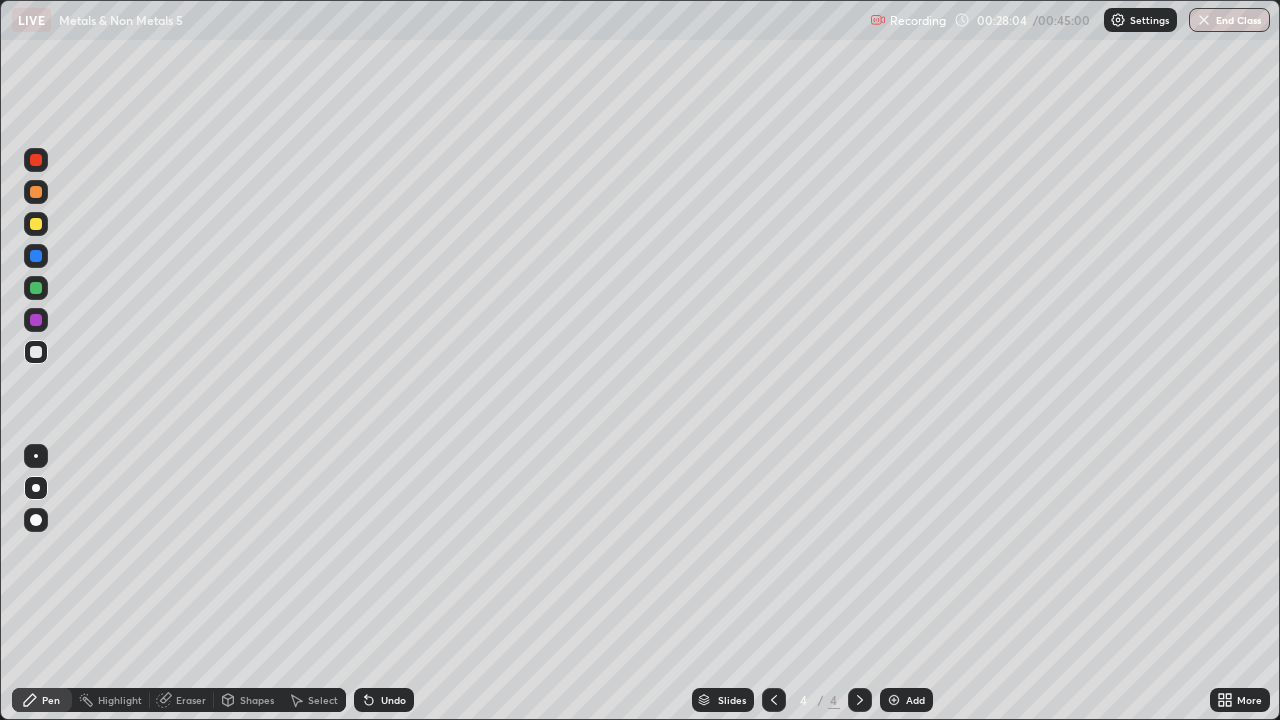 click on "Add" at bounding box center [915, 700] 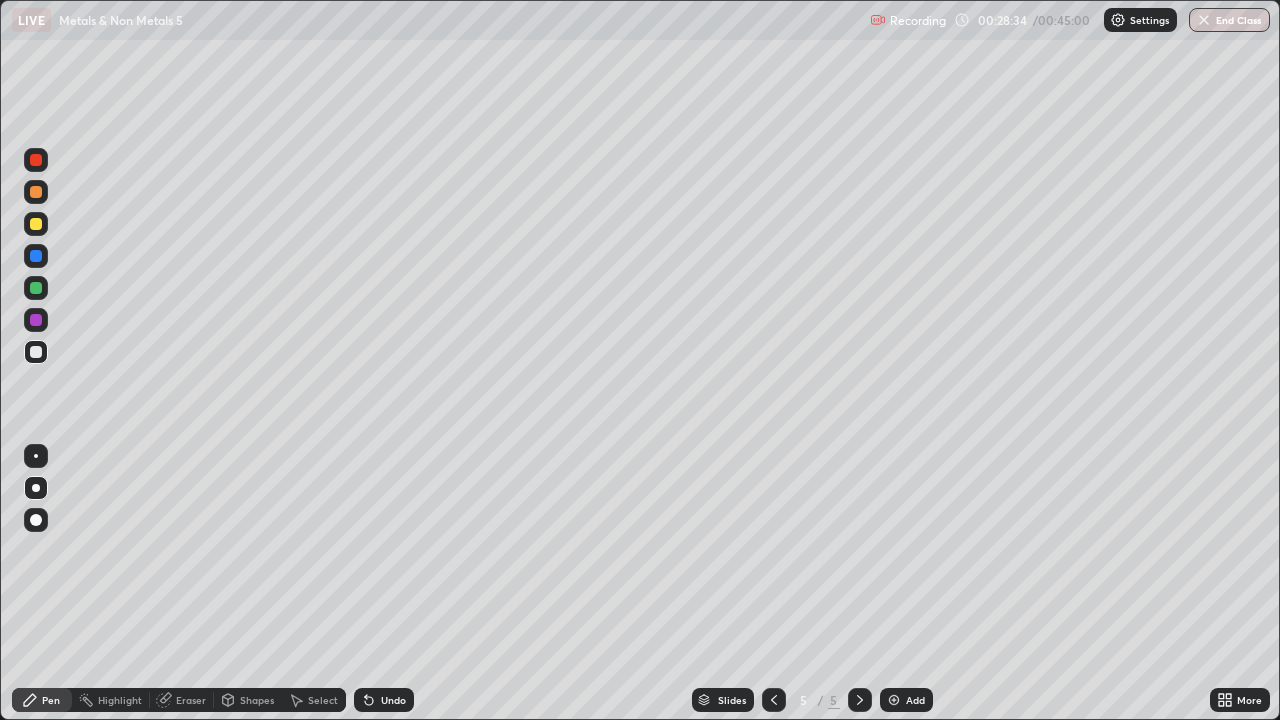 click at bounding box center [36, 224] 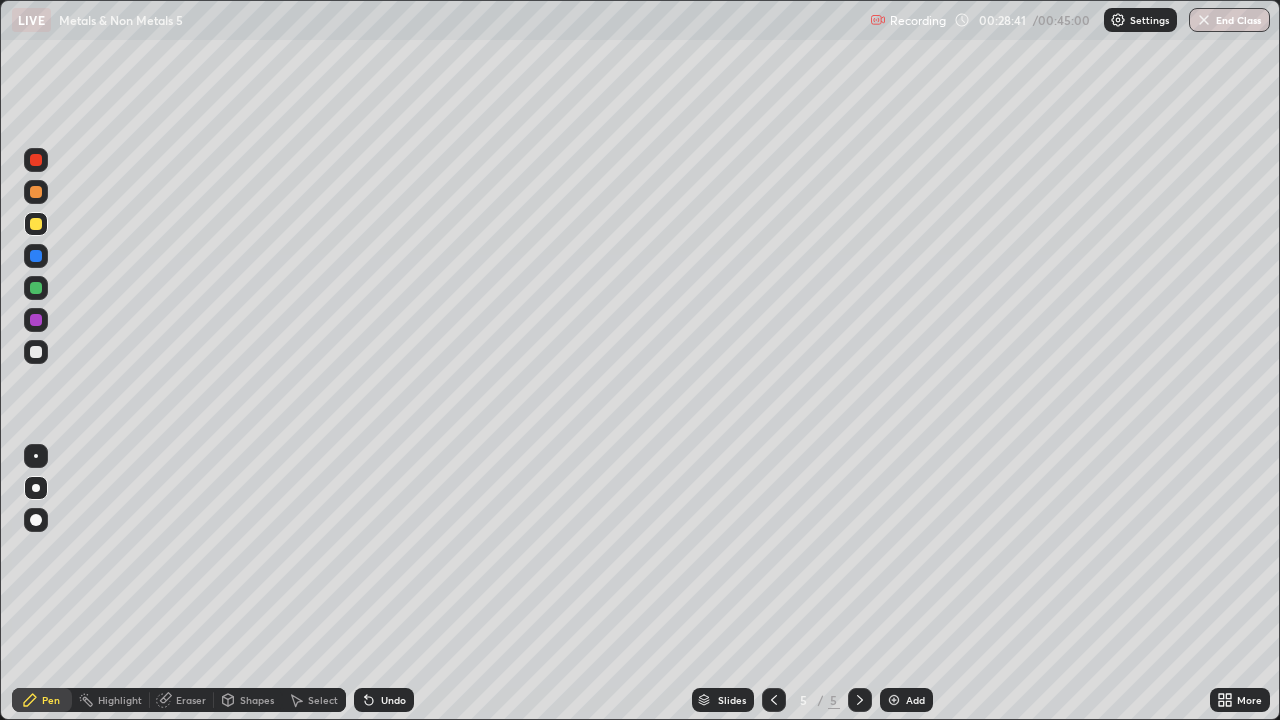 click at bounding box center (36, 352) 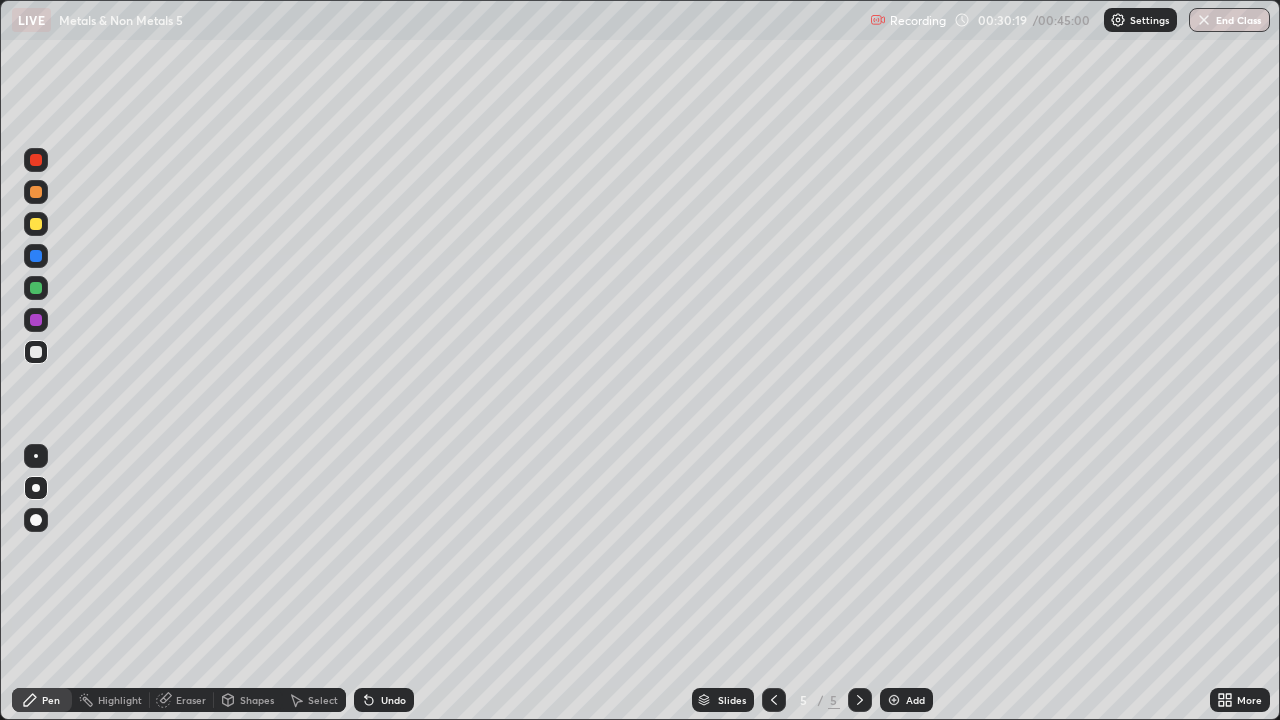 click on "Eraser" at bounding box center (191, 700) 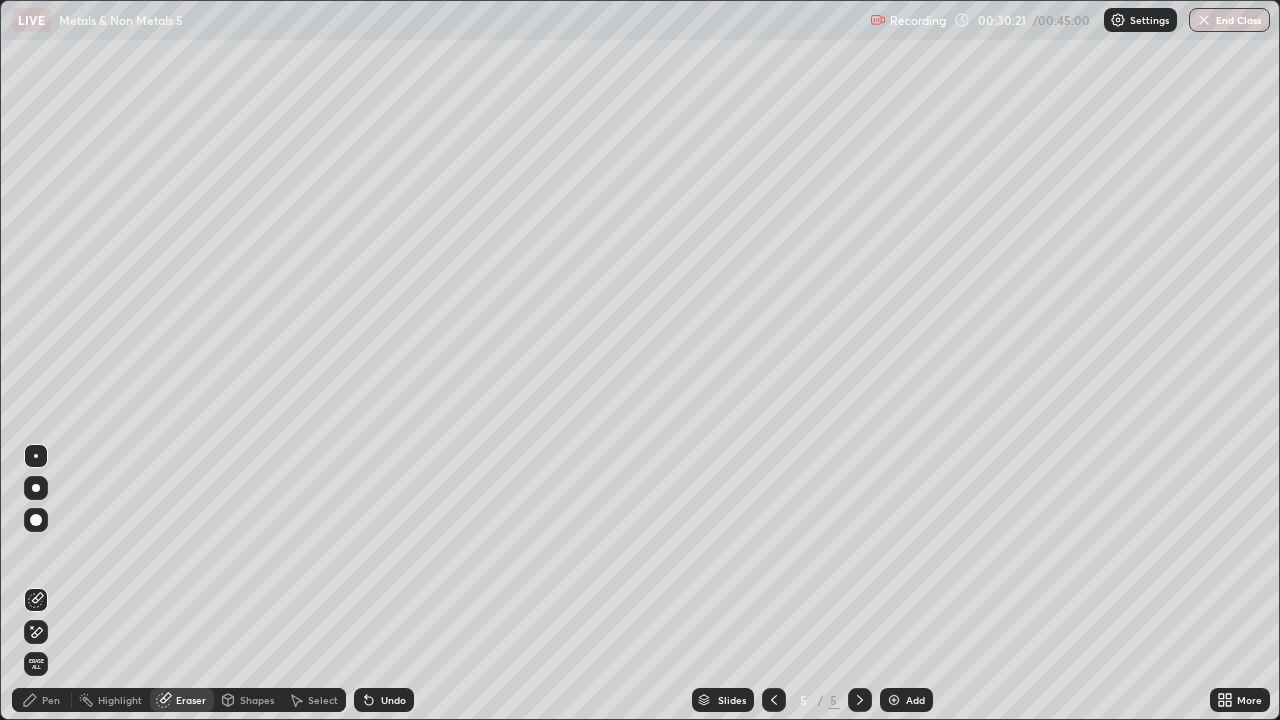 click on "Pen" at bounding box center (51, 700) 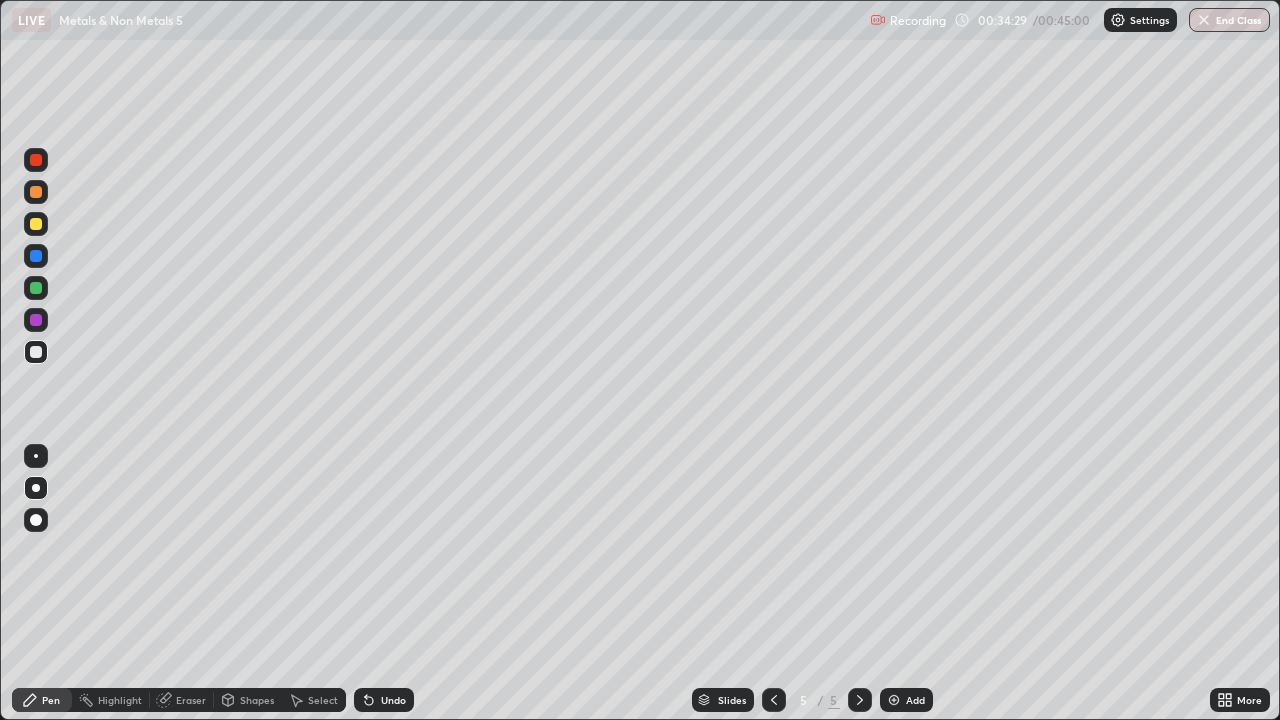 click on "Add" at bounding box center [906, 700] 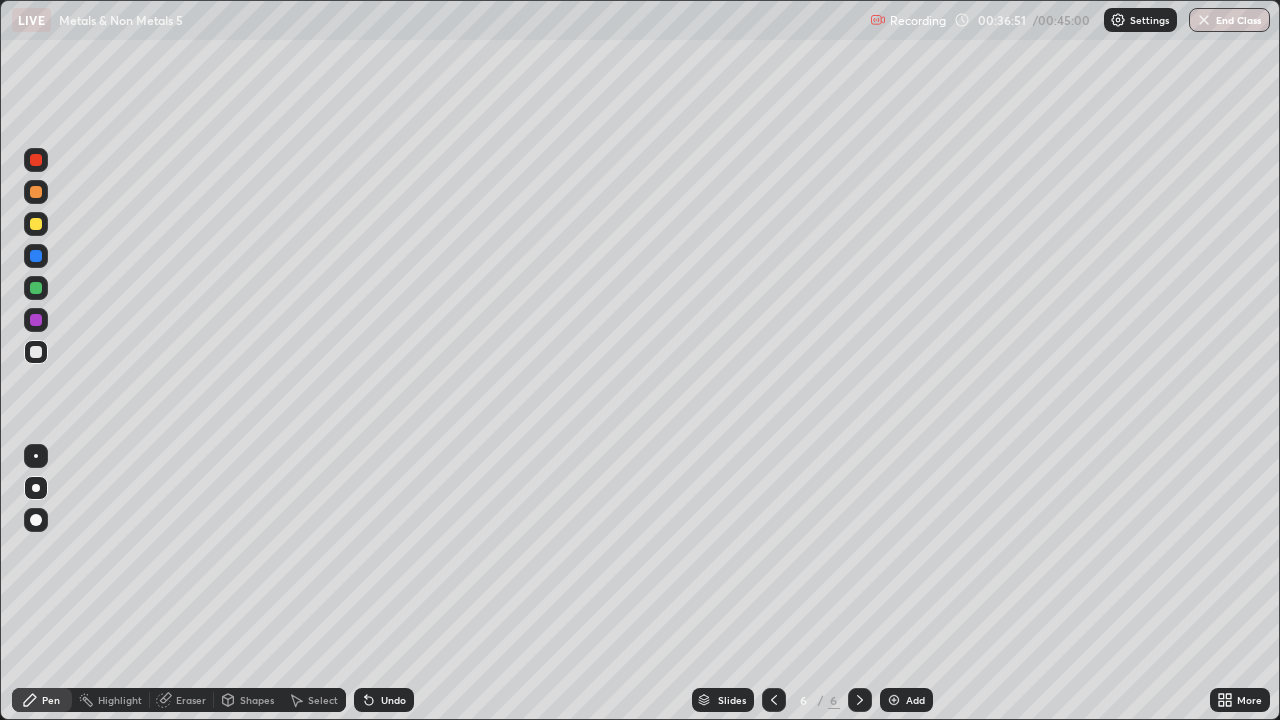click on "End Class" at bounding box center (1229, 20) 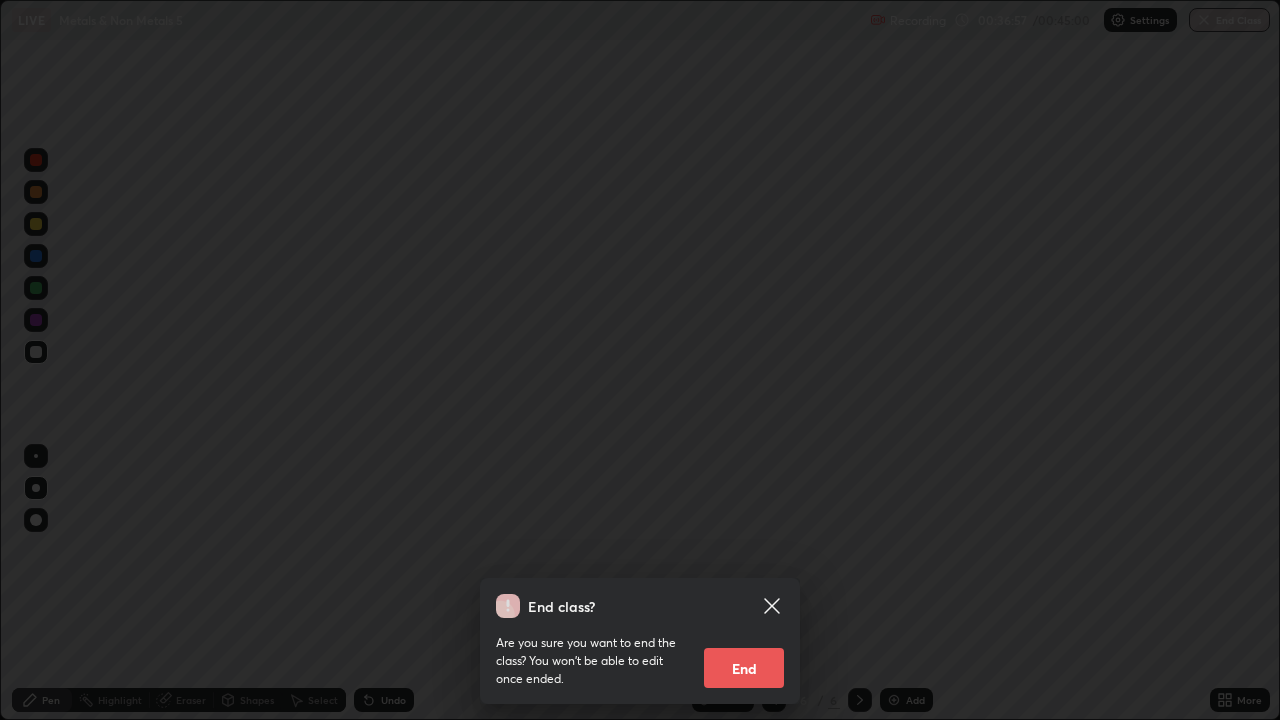 click on "End" at bounding box center (744, 668) 